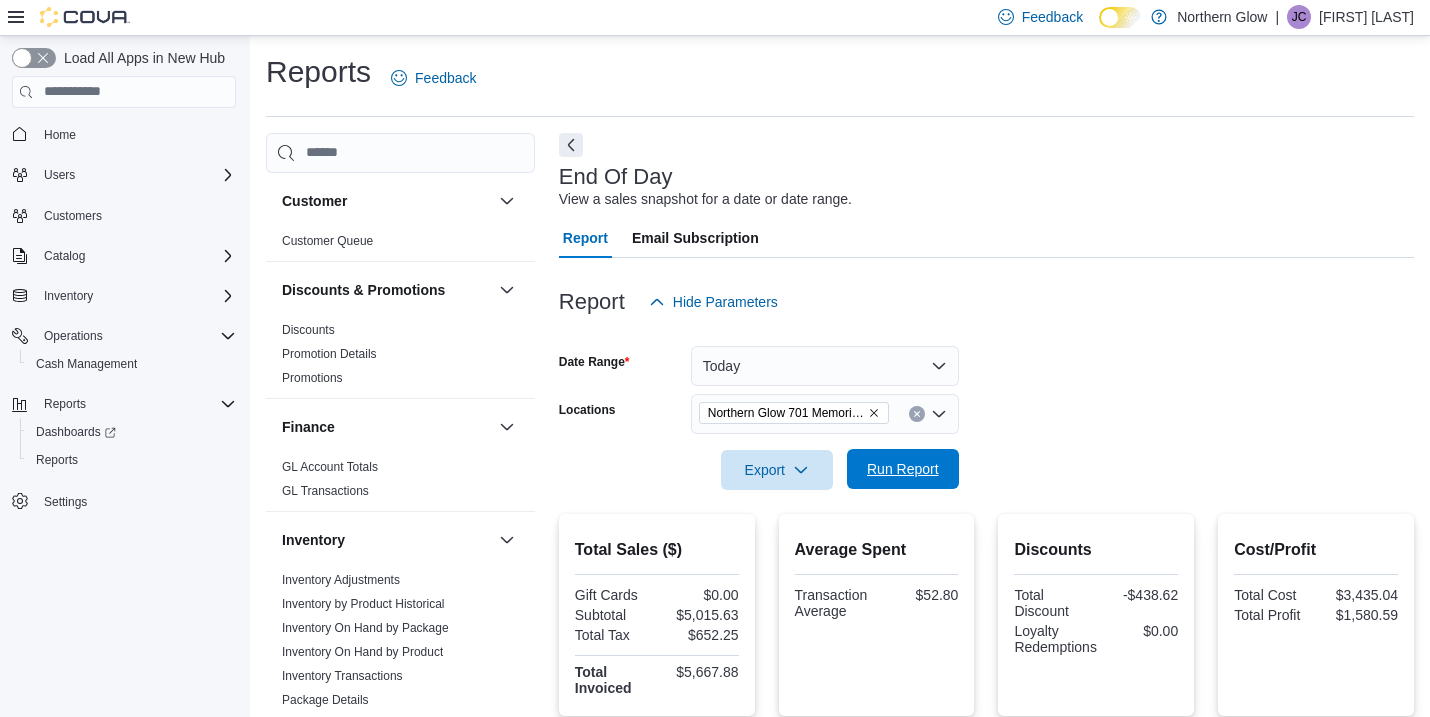 scroll, scrollTop: 327, scrollLeft: 0, axis: vertical 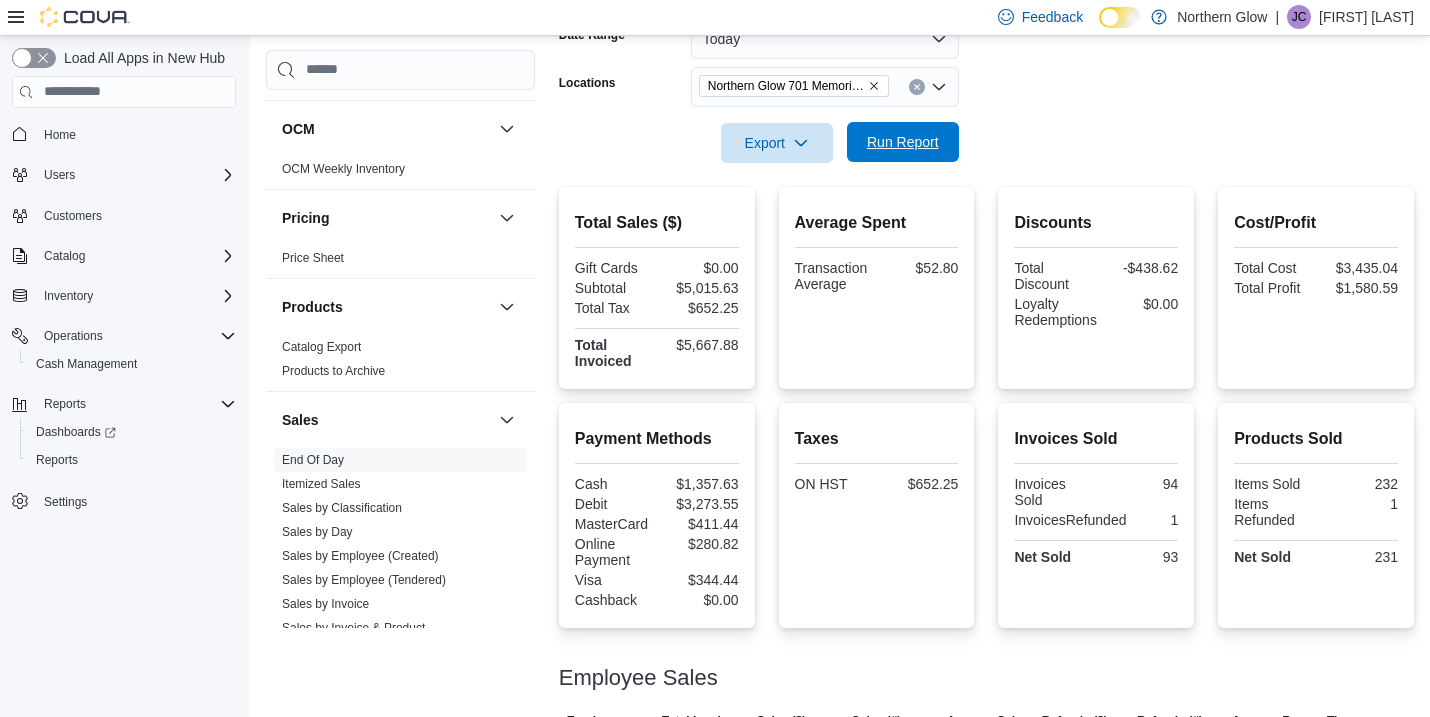 click on "Run Report" at bounding box center (903, 142) 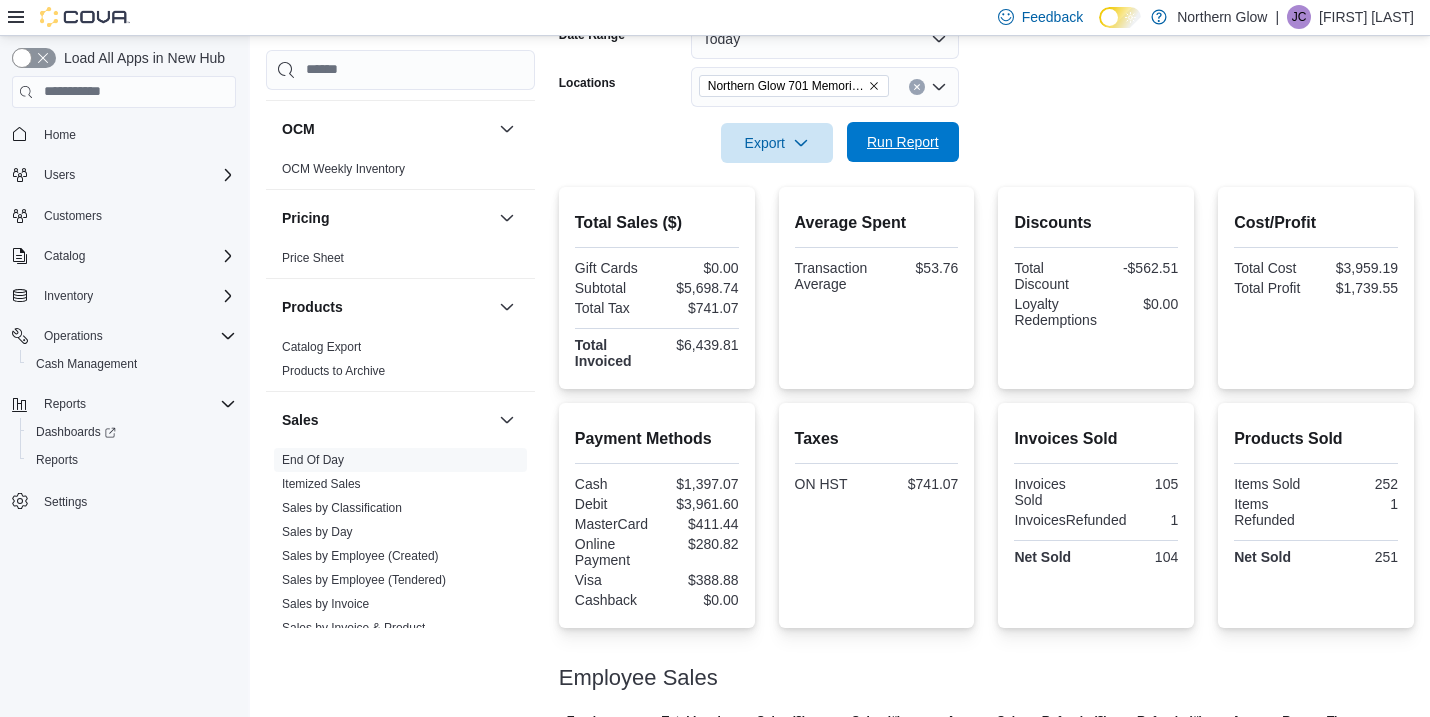 click on "Run Report" at bounding box center (903, 142) 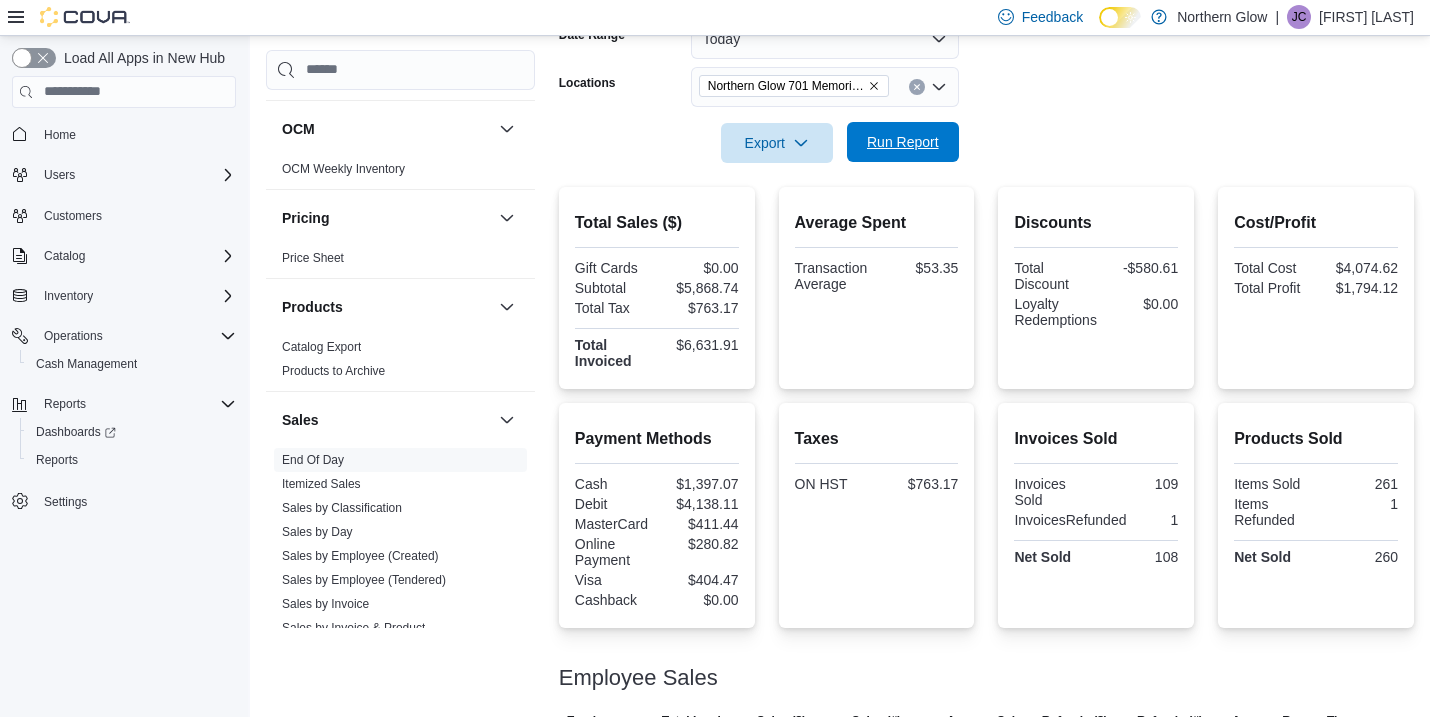 click on "Run Report" at bounding box center [903, 142] 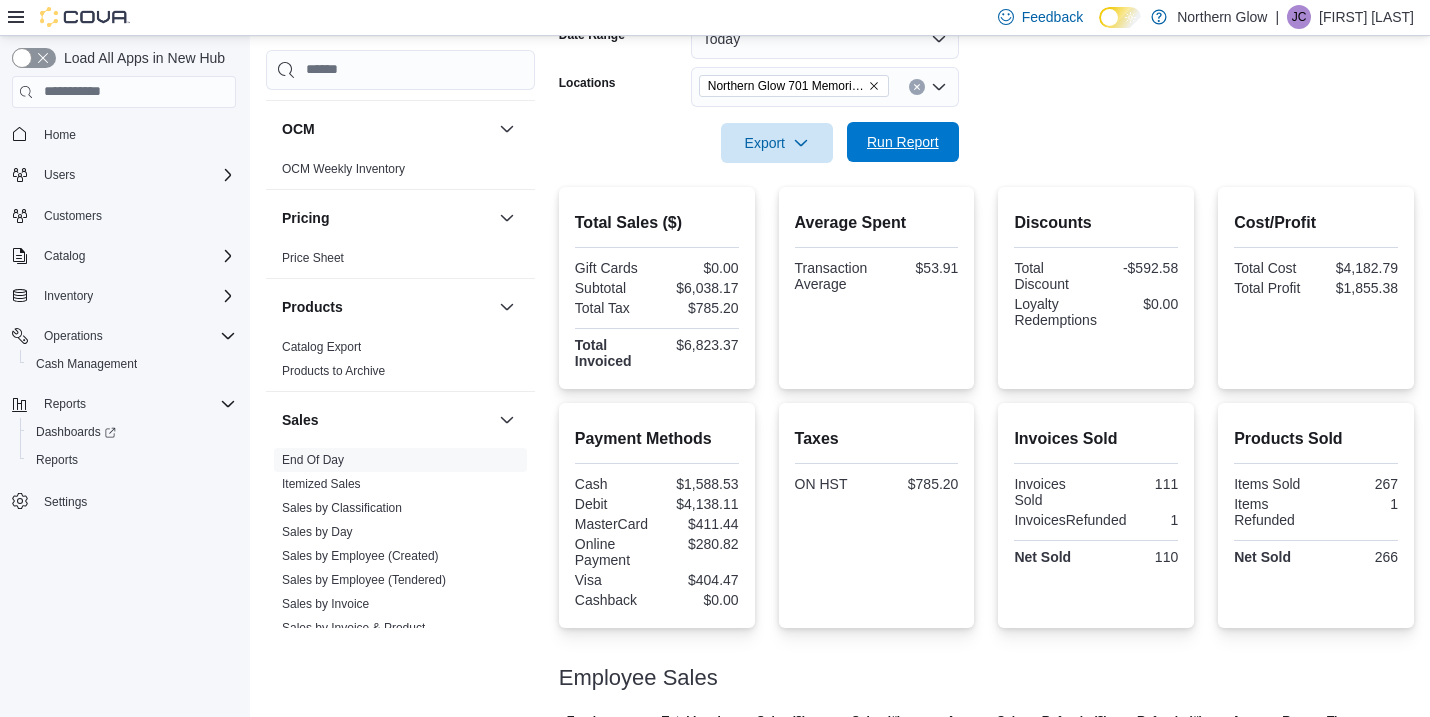 click on "Run Report" at bounding box center (903, 142) 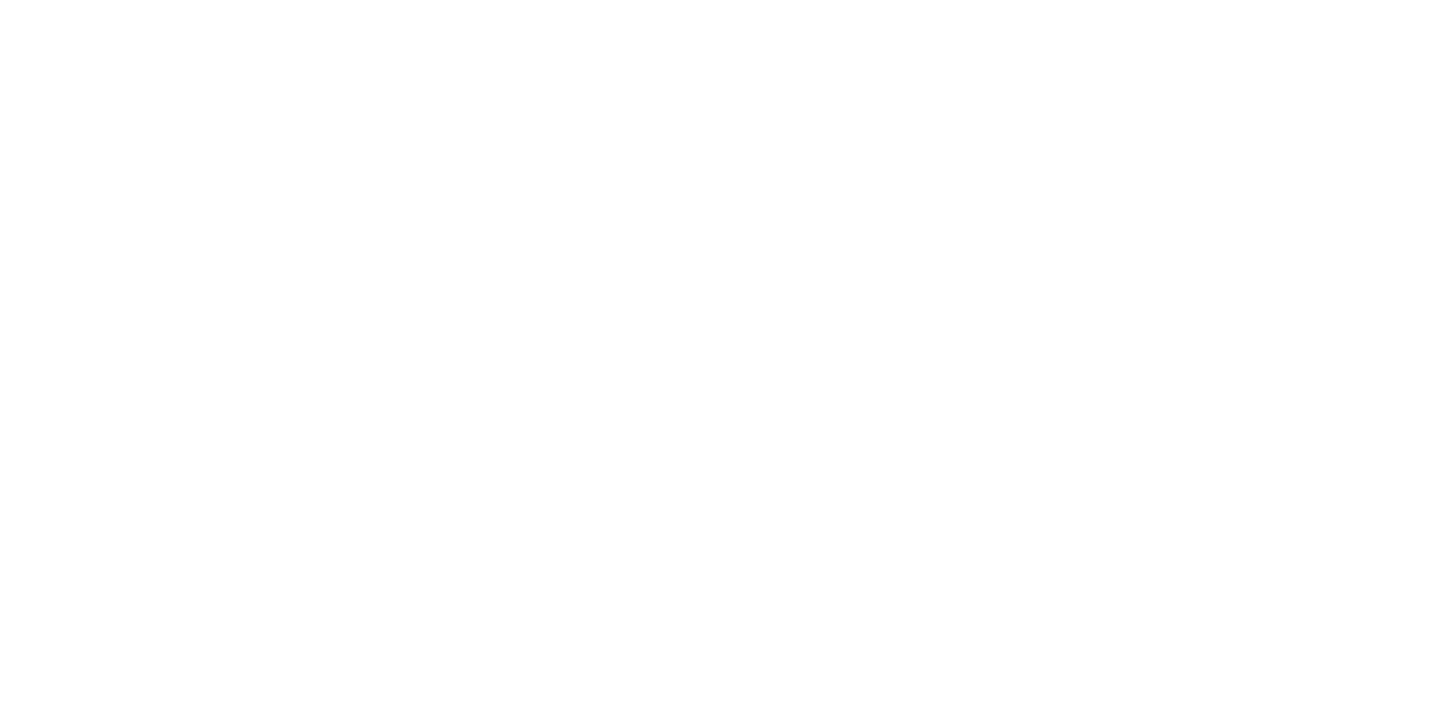 scroll, scrollTop: 0, scrollLeft: 0, axis: both 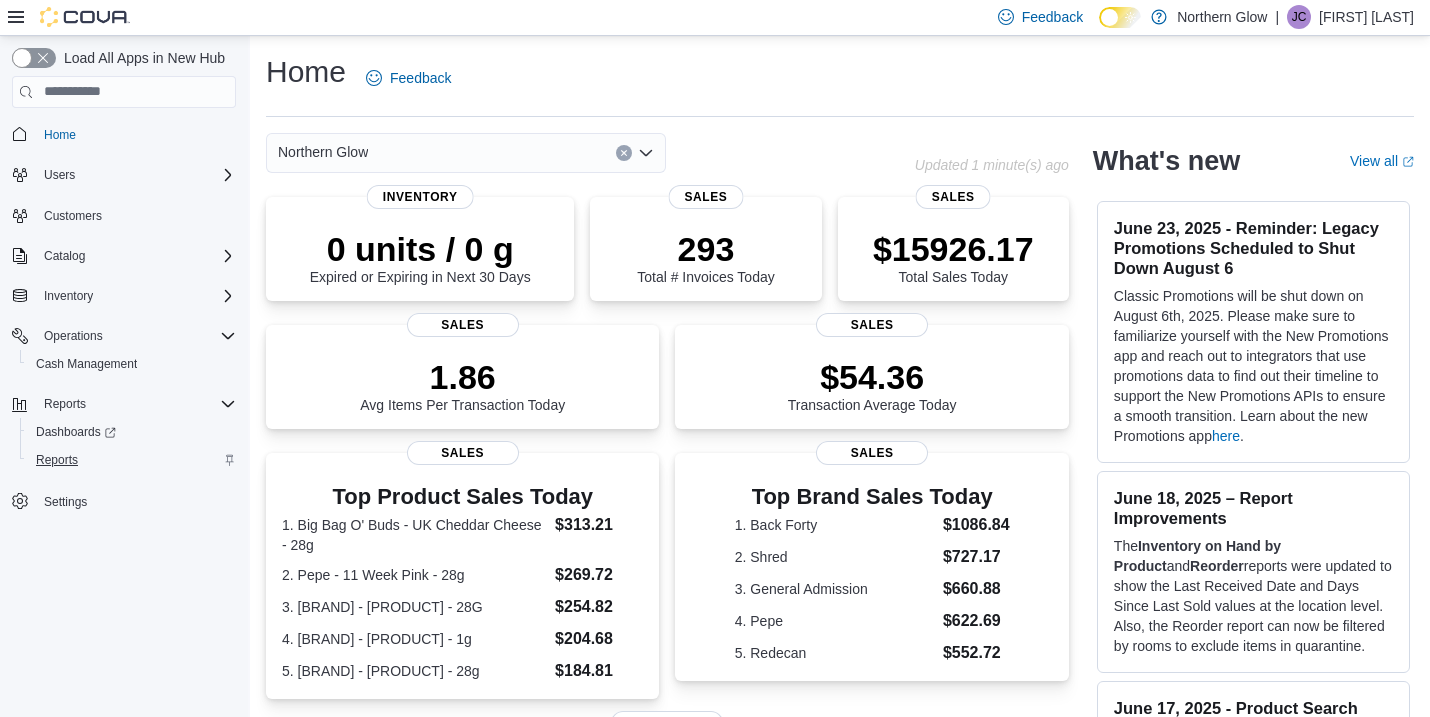 click on "Reports" at bounding box center (57, 460) 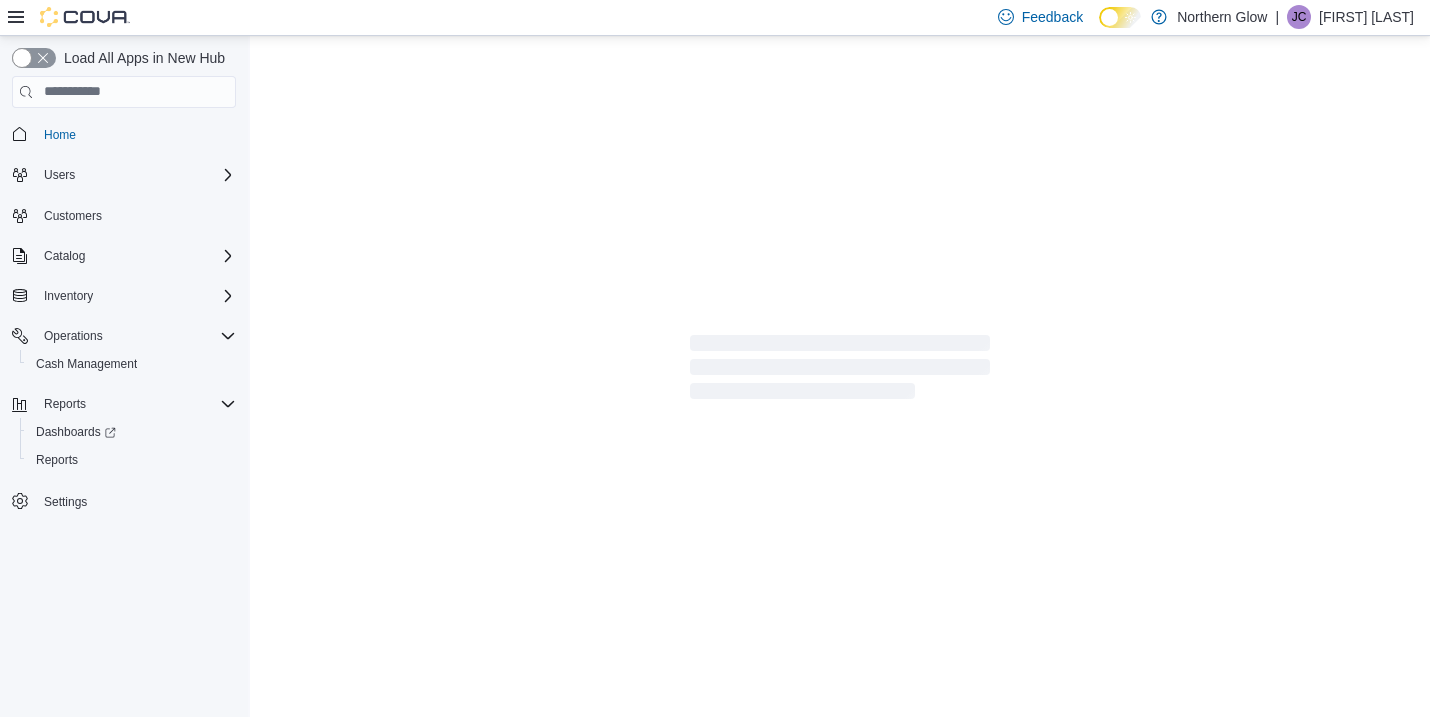 scroll, scrollTop: 0, scrollLeft: 0, axis: both 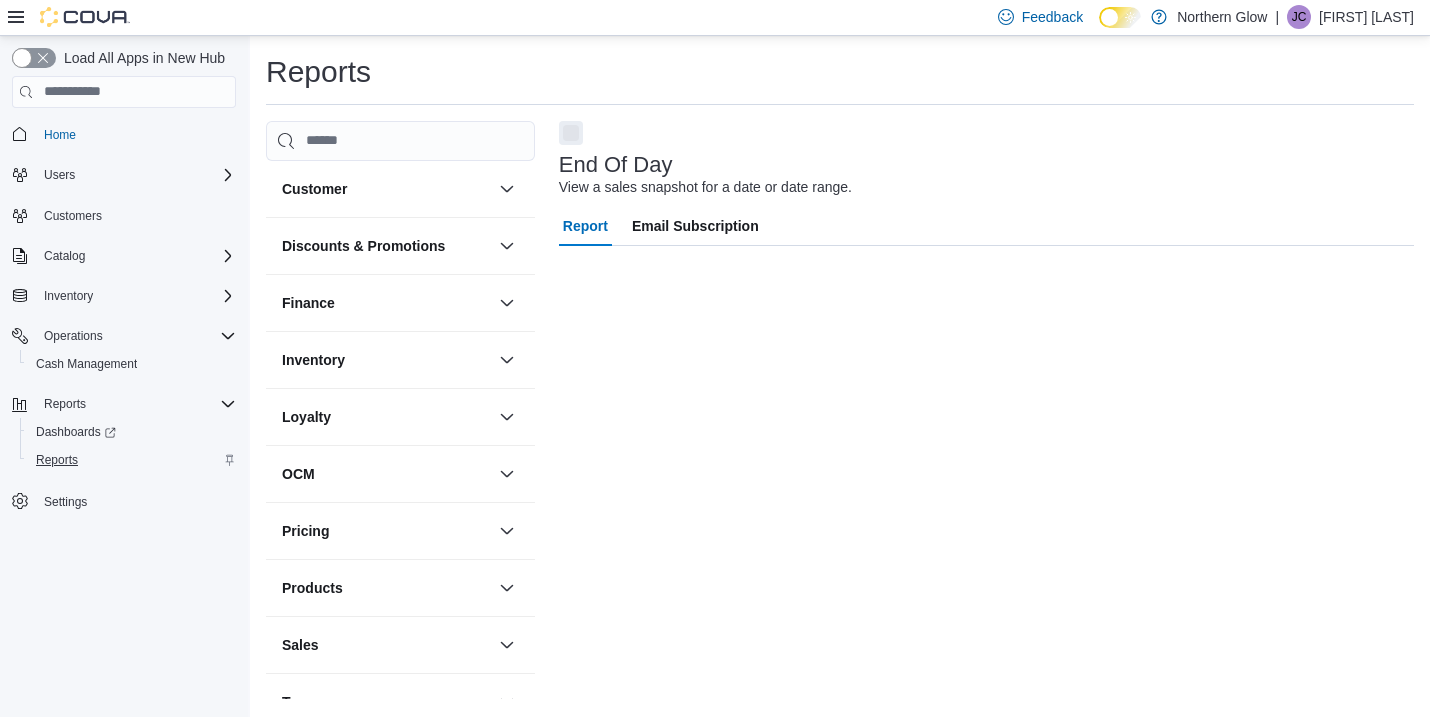 click on "Reports" at bounding box center [57, 460] 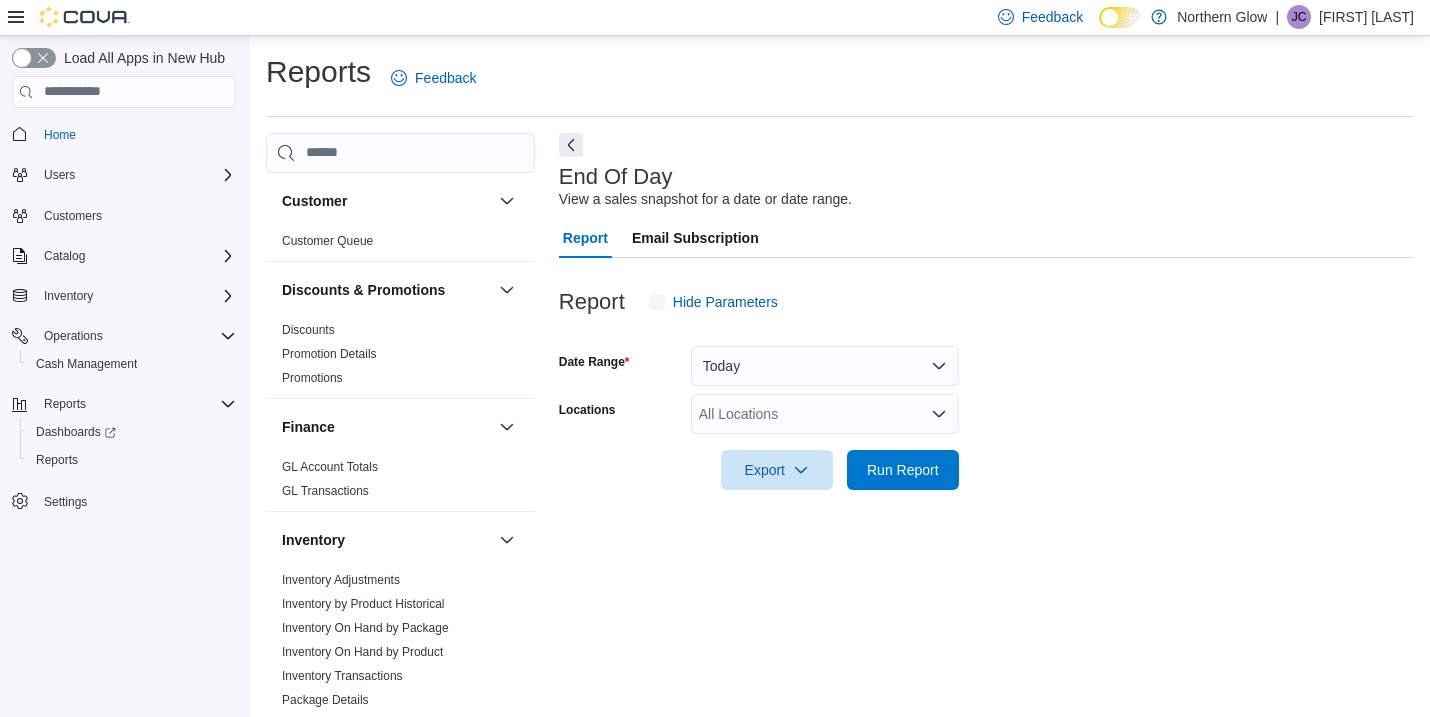 scroll, scrollTop: 9, scrollLeft: 0, axis: vertical 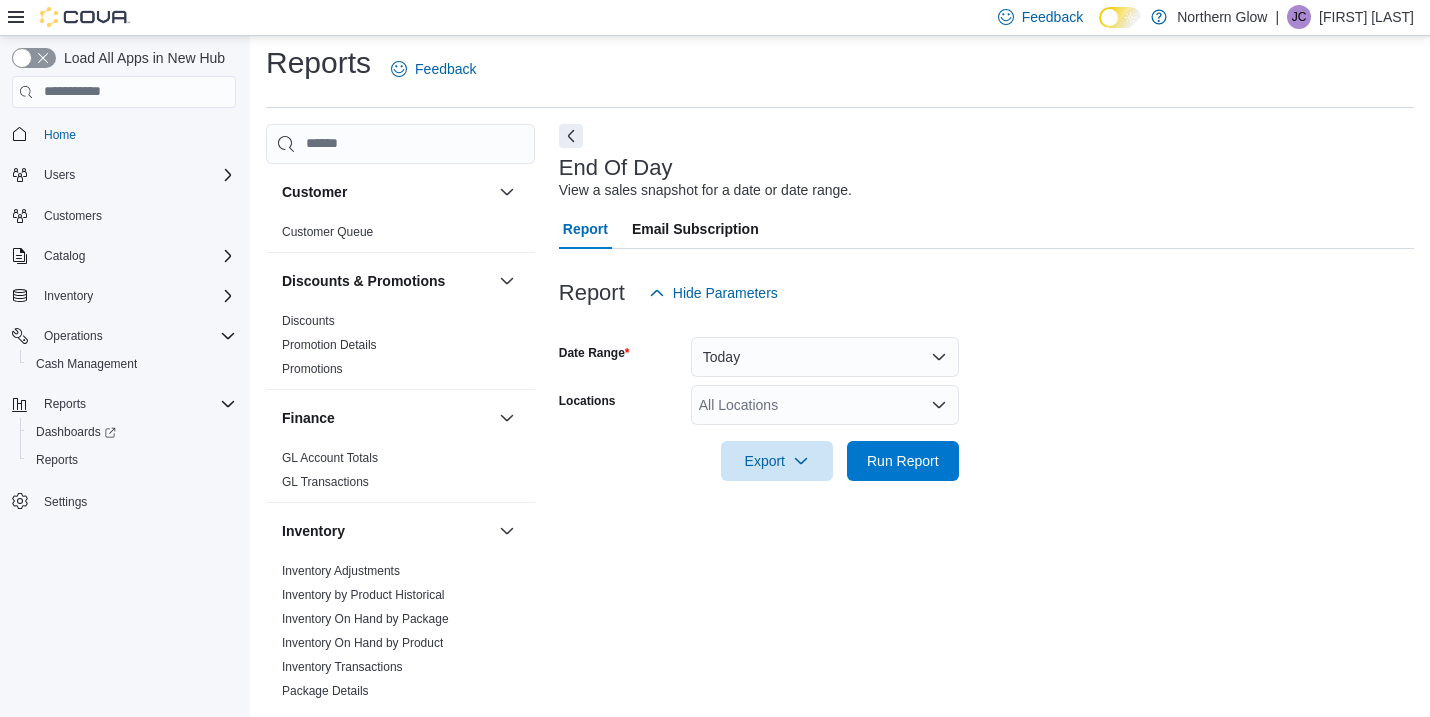 click on "All Locations" at bounding box center [825, 405] 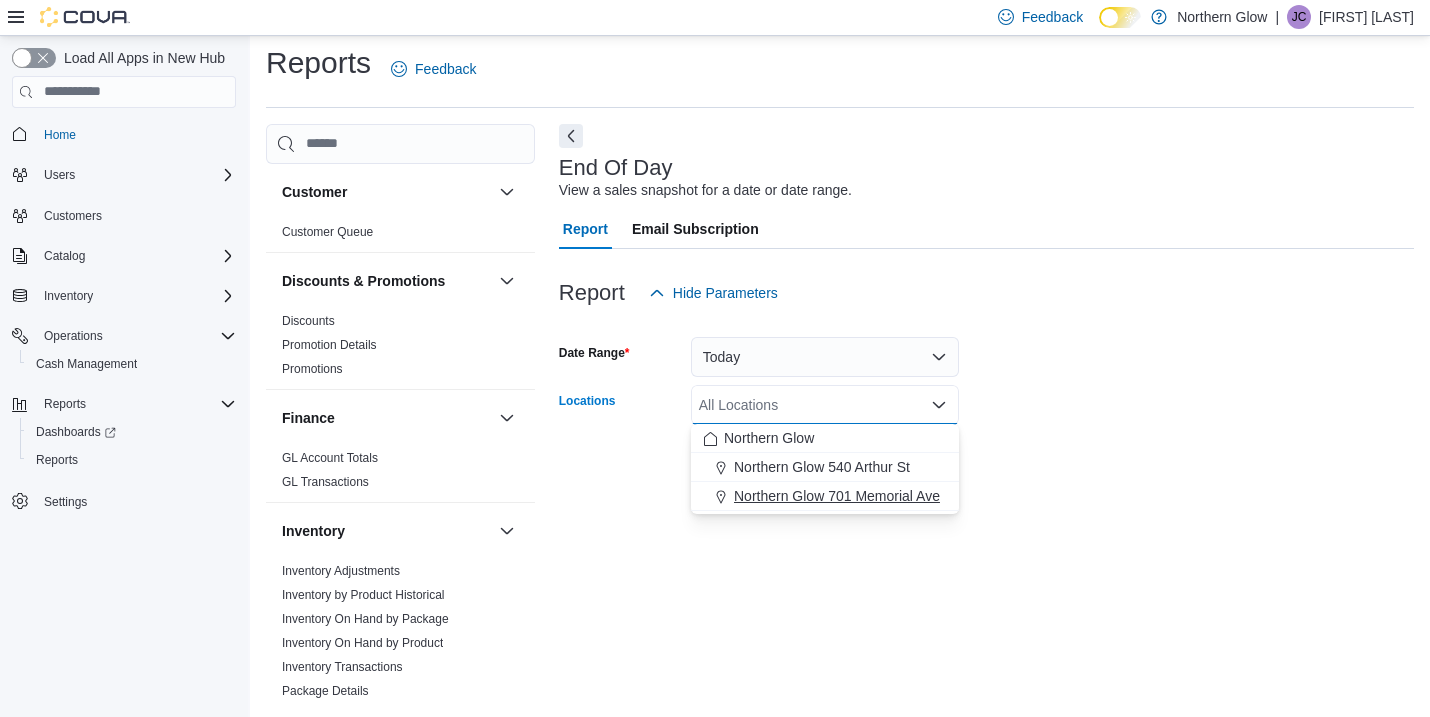click on "Northern Glow 701 Memorial Ave" at bounding box center (837, 496) 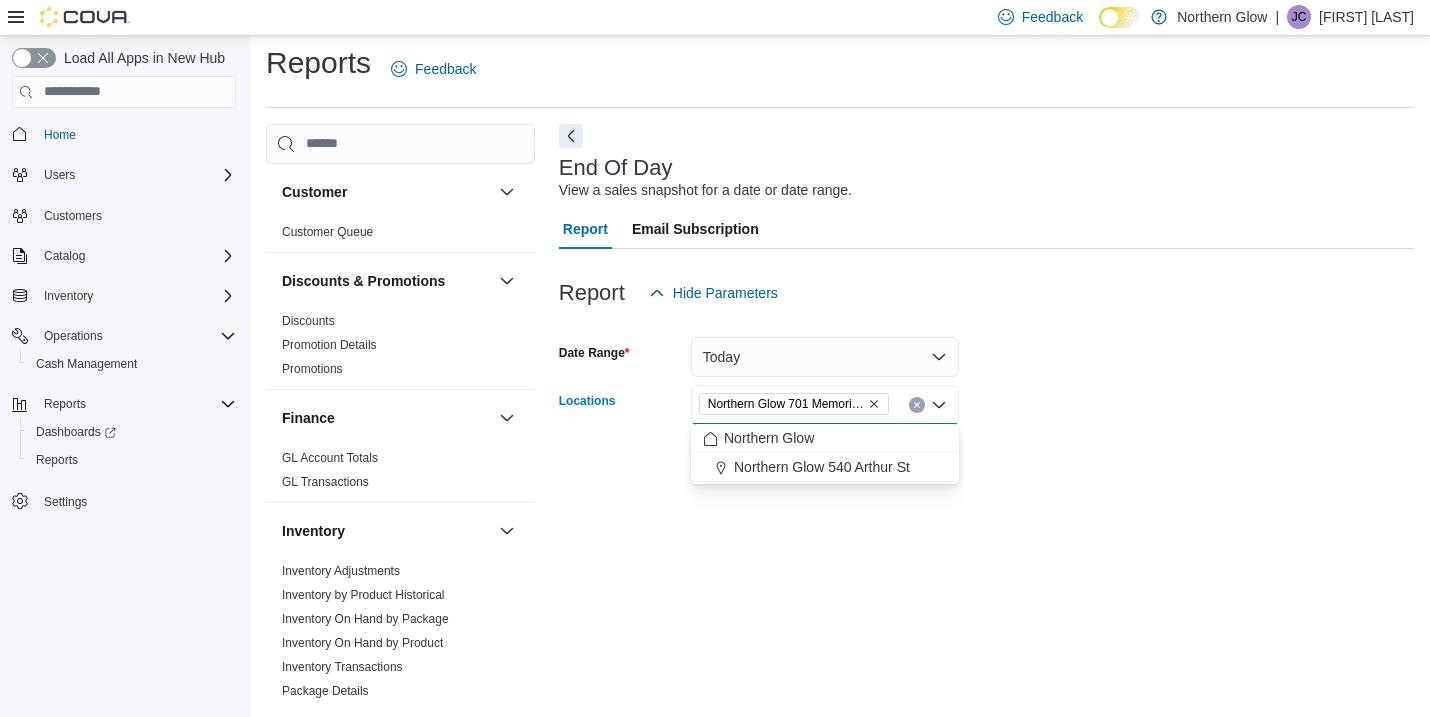 click on "Date Range Today Locations [LOCATION] [NUMBER] [STREET] Combo box. Selected. [LOCATION] [NUMBER] [STREET]. Press Backspace to delete [LOCATION] [NUMBER] [STREET]. Combo box input. All Locations. Type some text or, to display a list of choices, press Down Arrow. To exit the list of choices, press Escape. Export  Run Report" at bounding box center [986, 397] 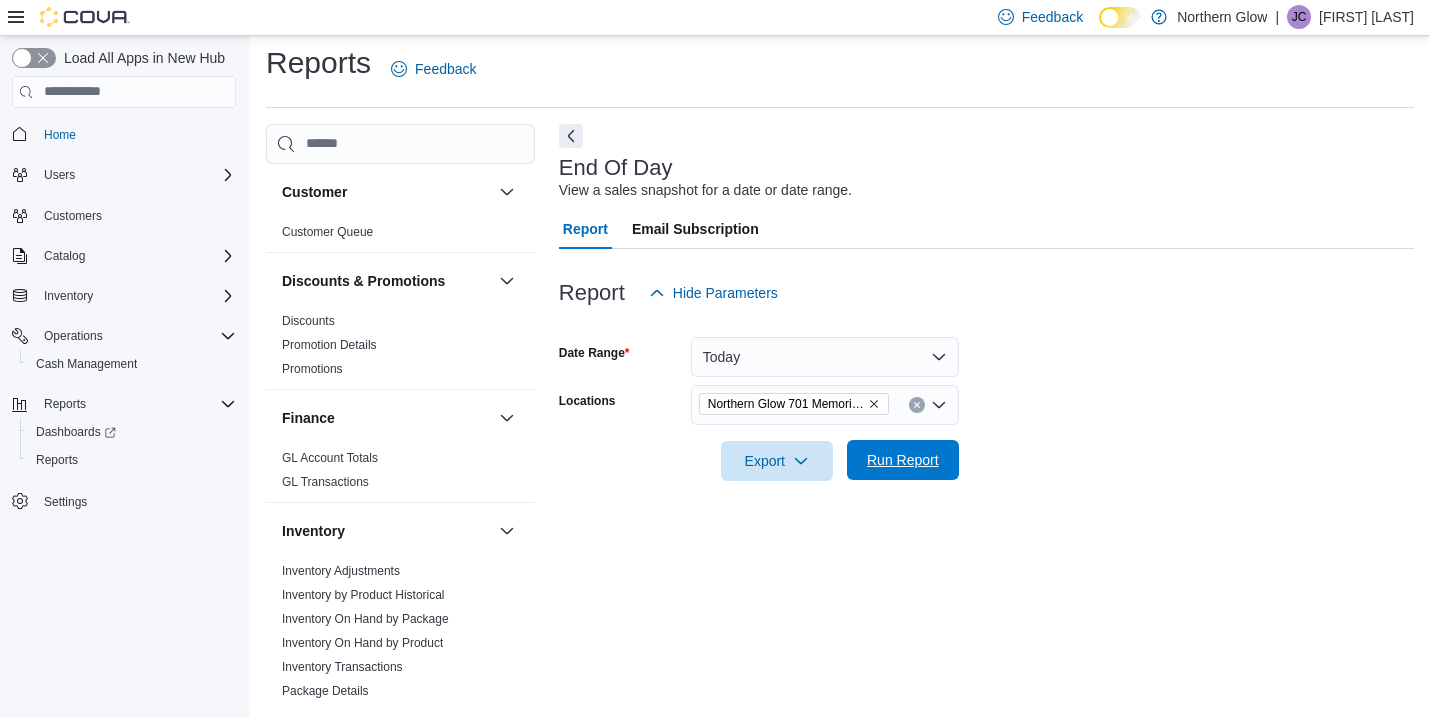 click on "Run Report" at bounding box center [903, 460] 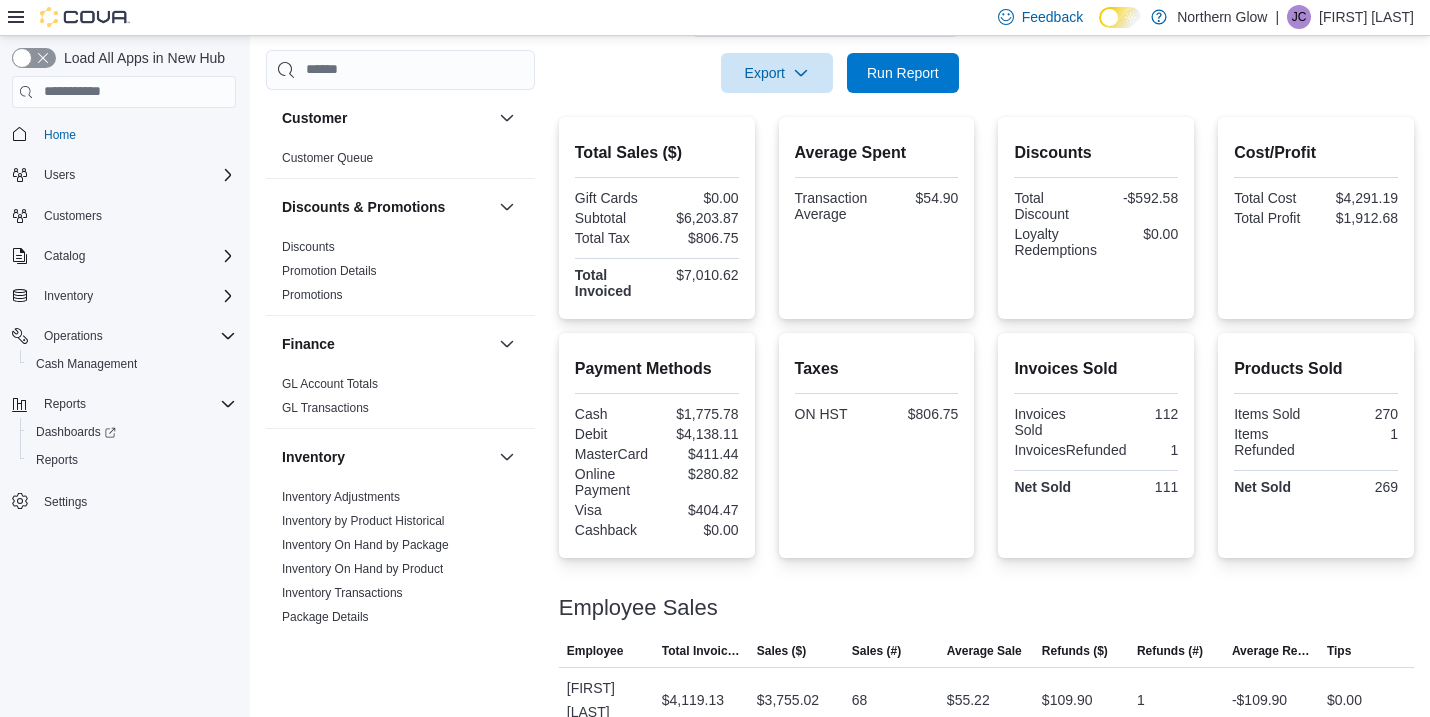 scroll, scrollTop: 398, scrollLeft: 0, axis: vertical 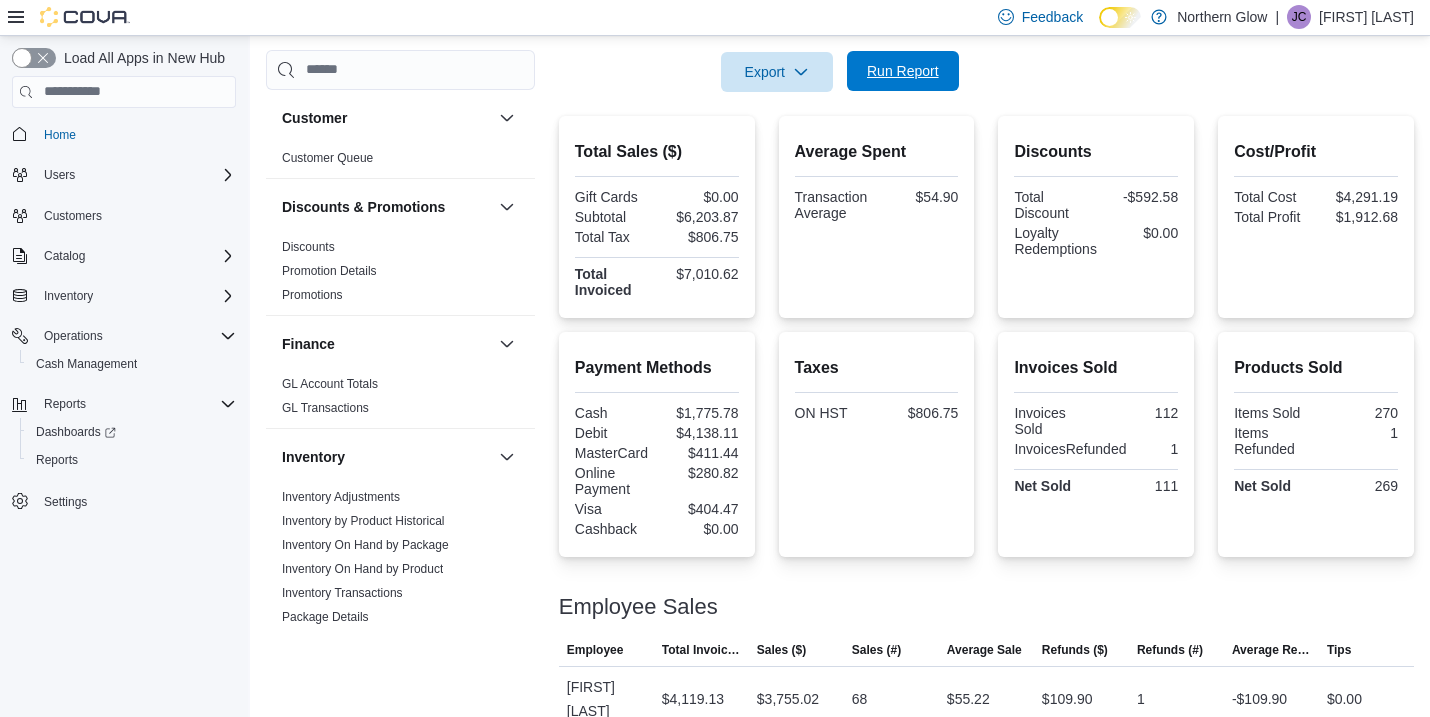 click on "Run Report" at bounding box center (903, 71) 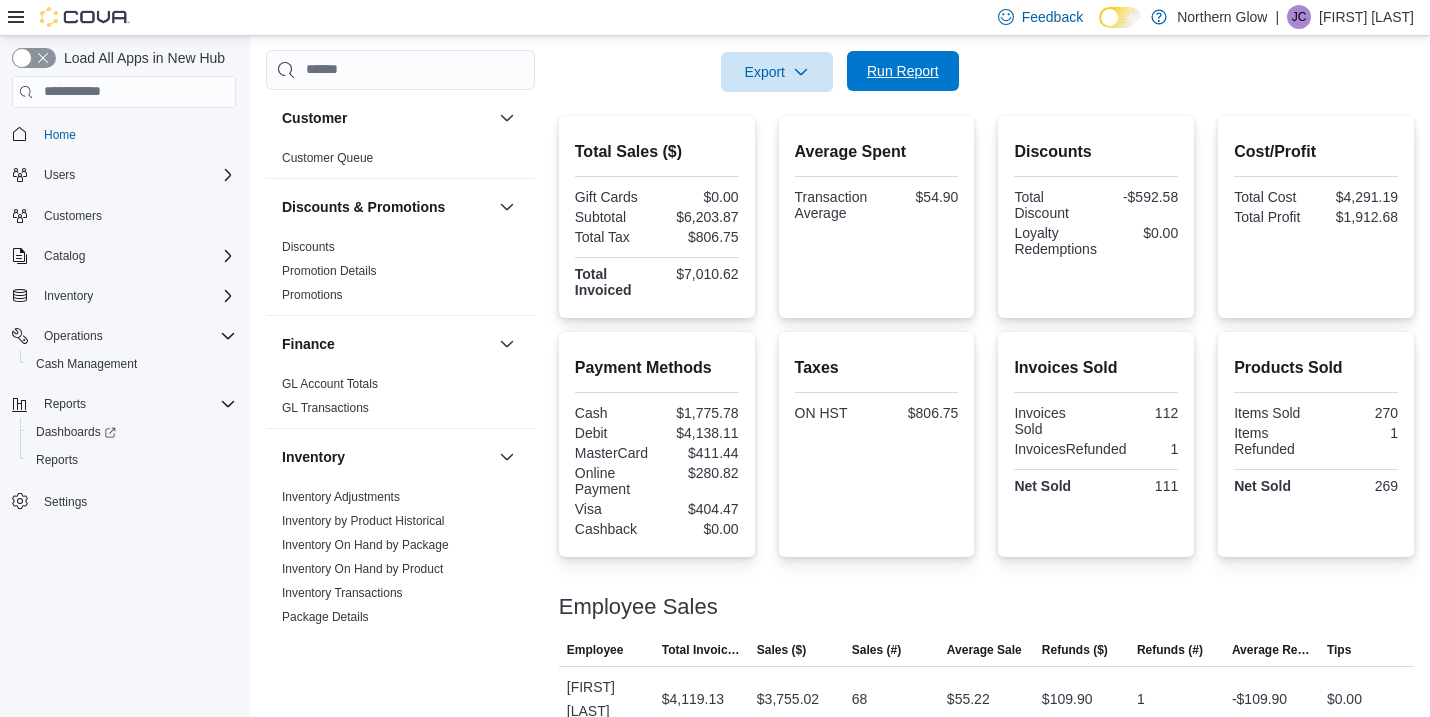click on "Run Report" at bounding box center (903, 71) 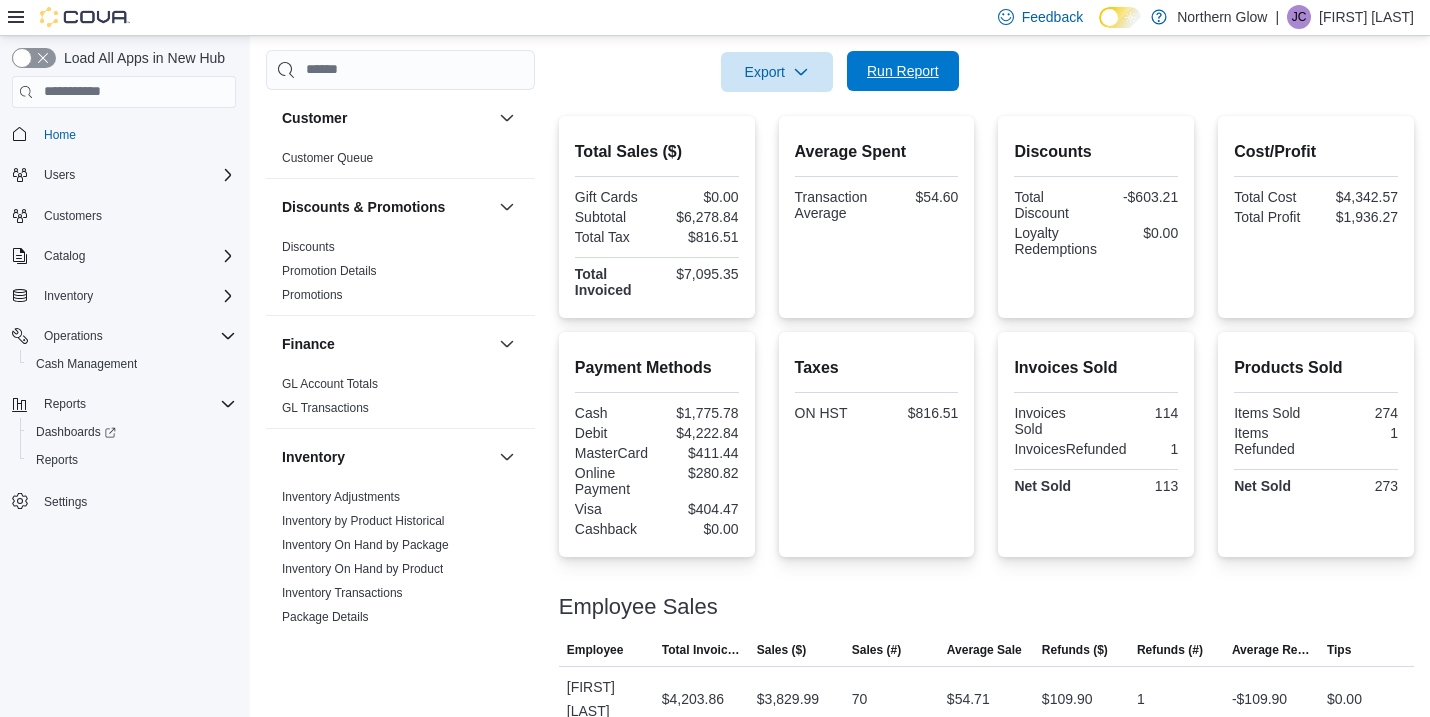 click on "Run Report" at bounding box center [903, 71] 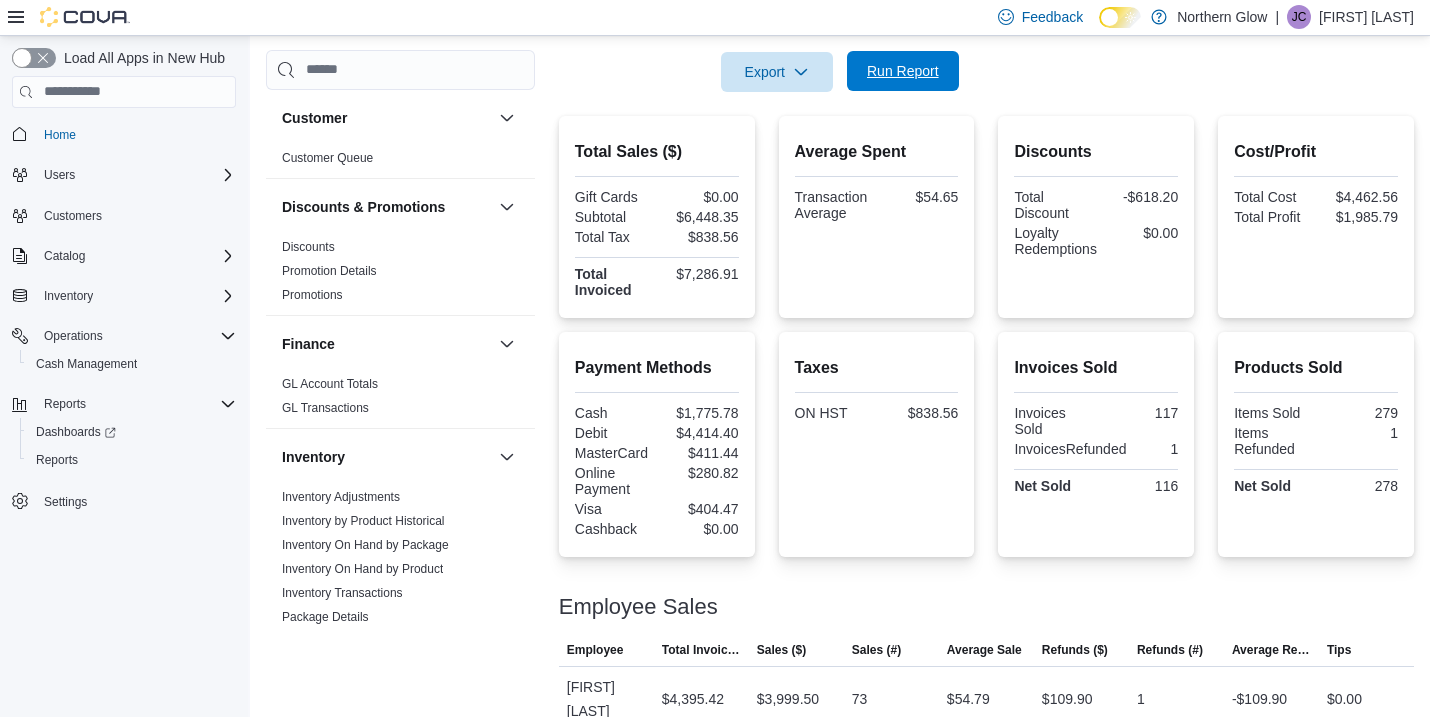 click on "Run Report" at bounding box center [903, 71] 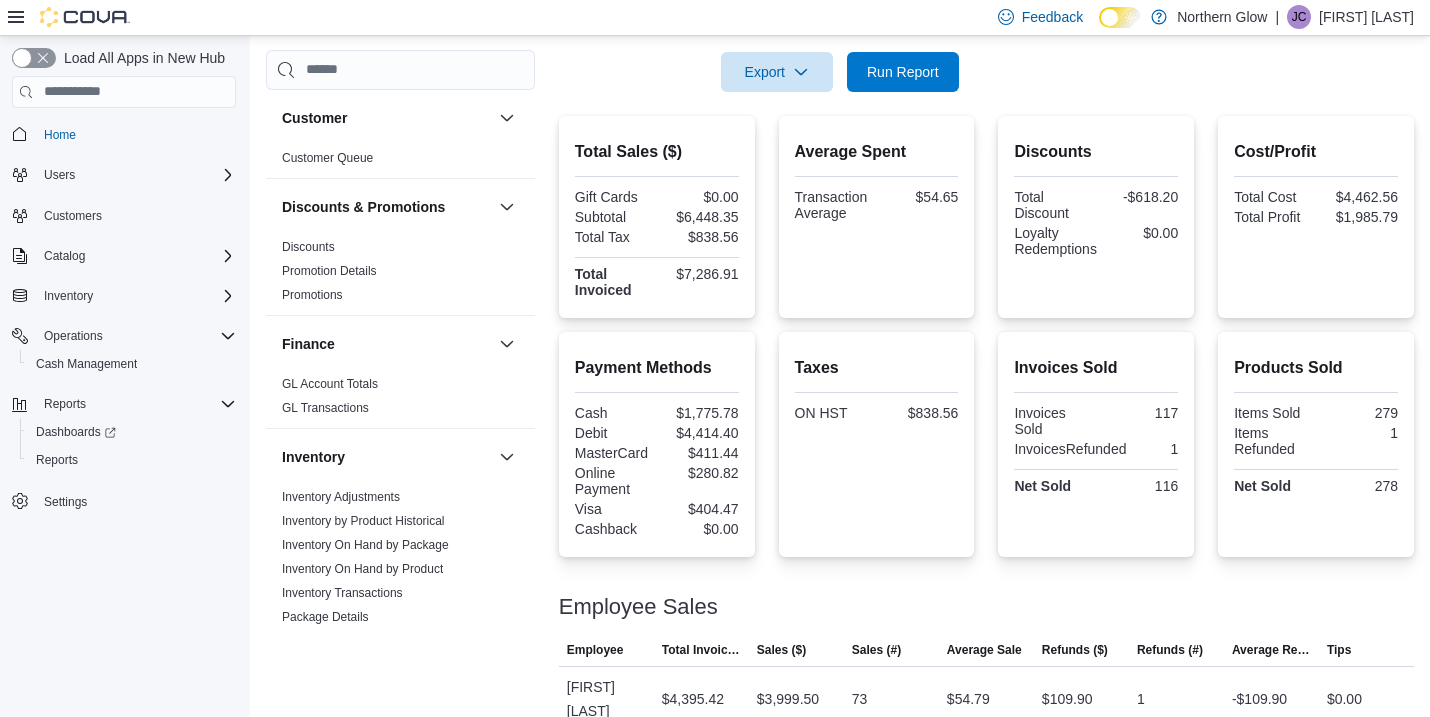 click at bounding box center (986, 104) 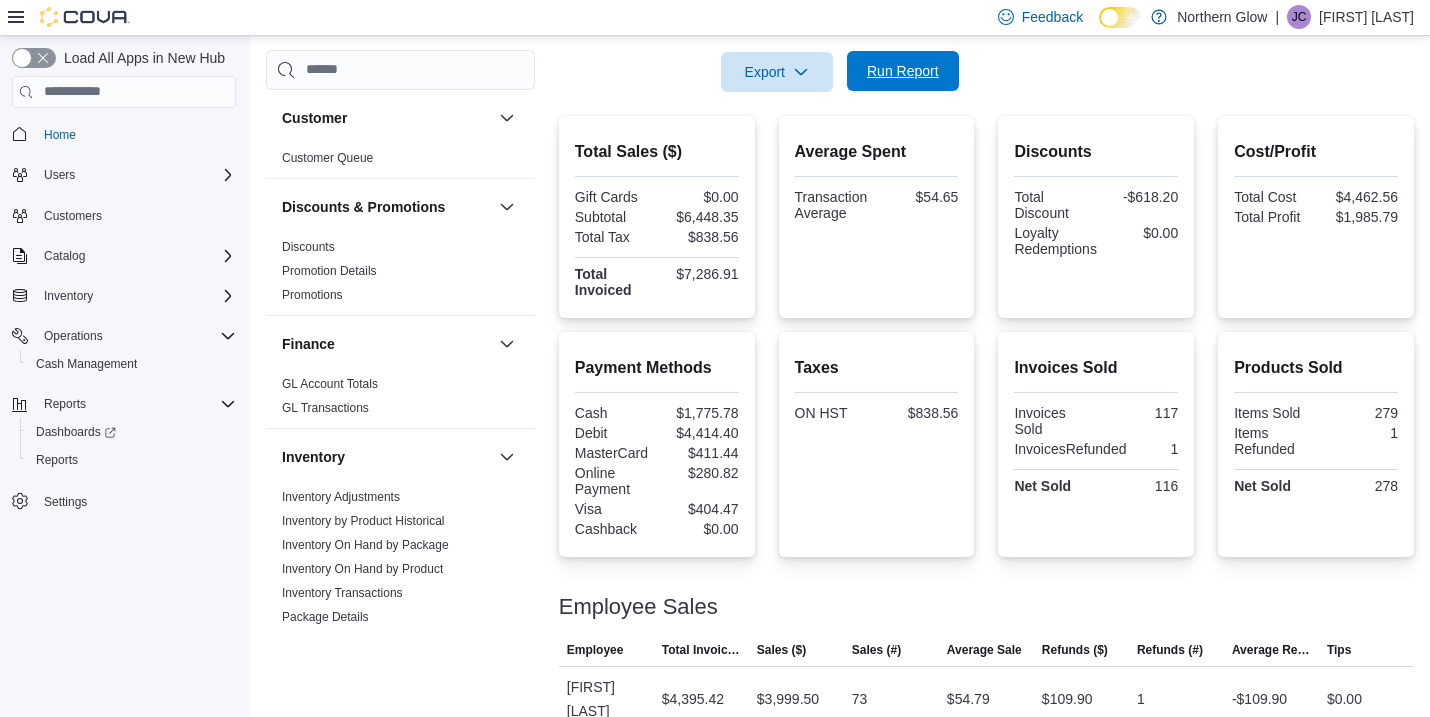 click on "Run Report" at bounding box center (903, 71) 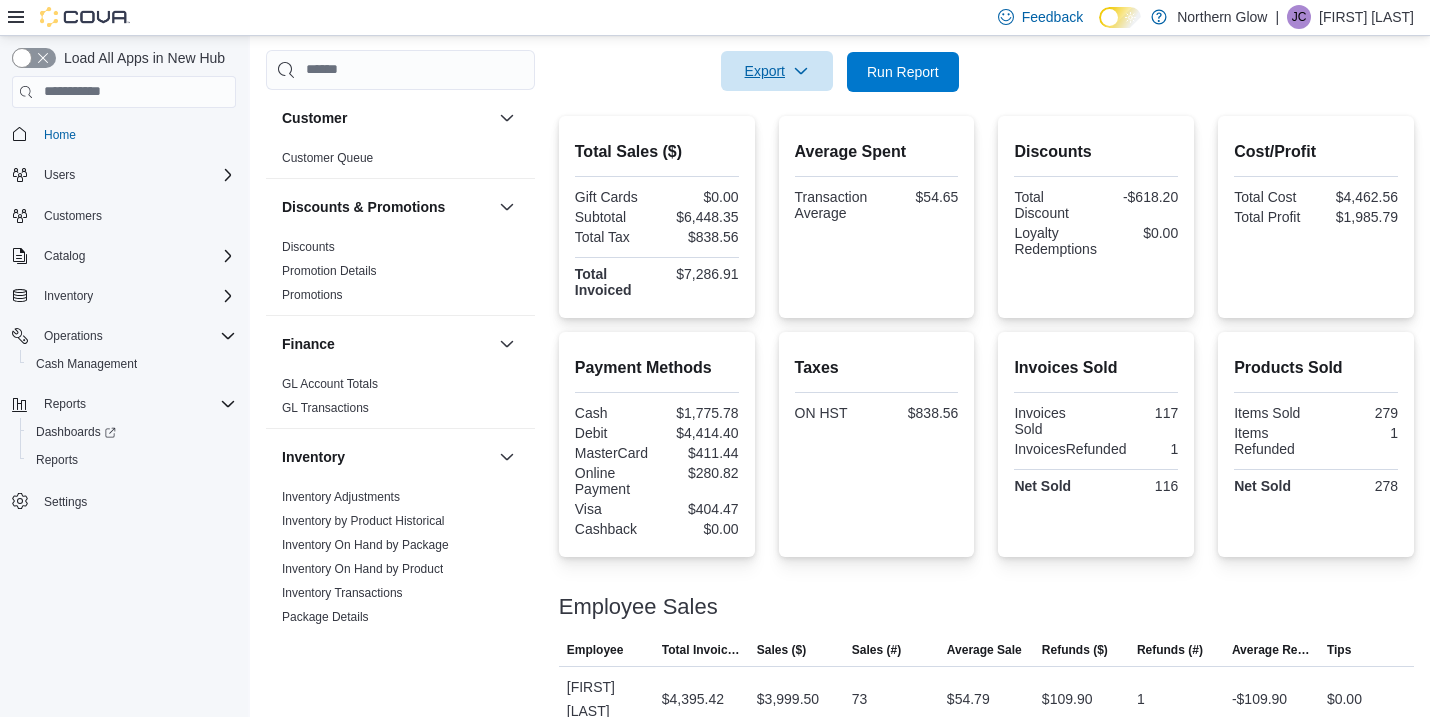 click on "Export" at bounding box center (777, 71) 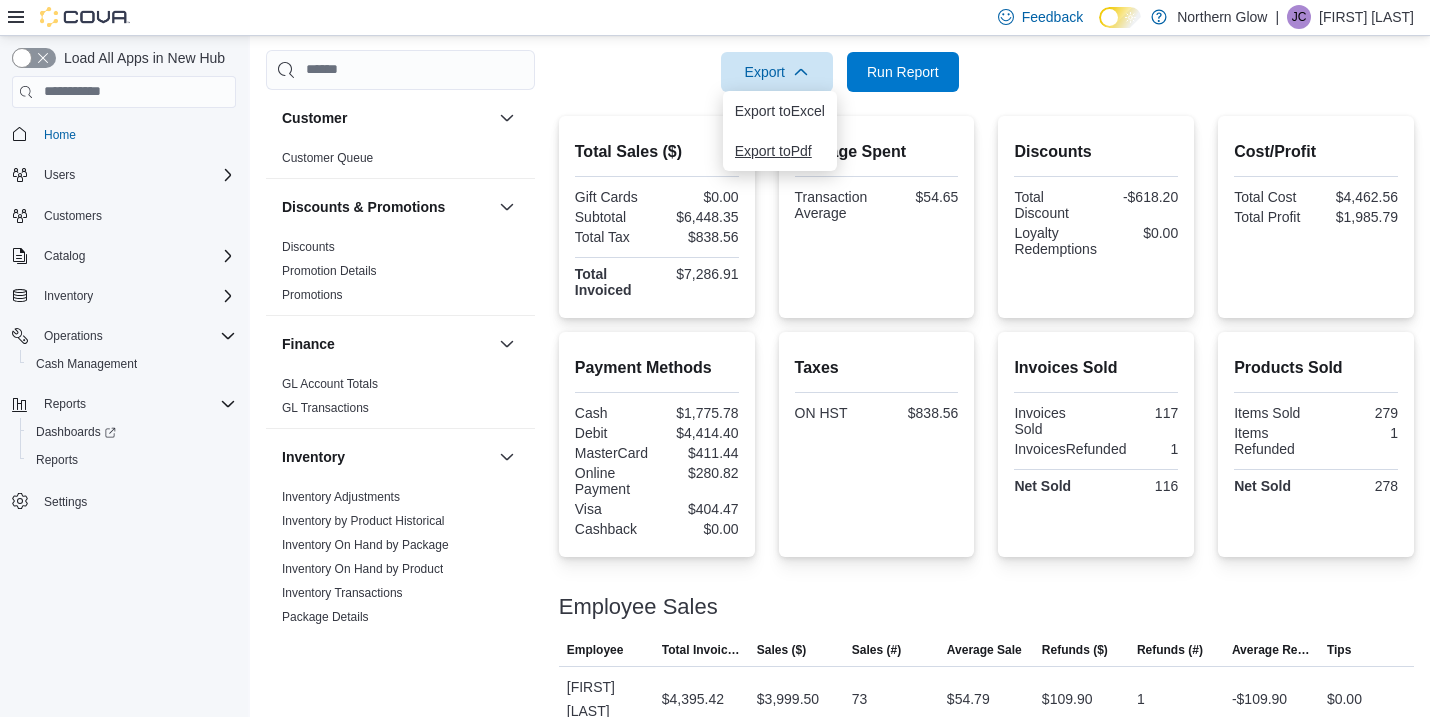 click on "Export to  Pdf" at bounding box center (780, 151) 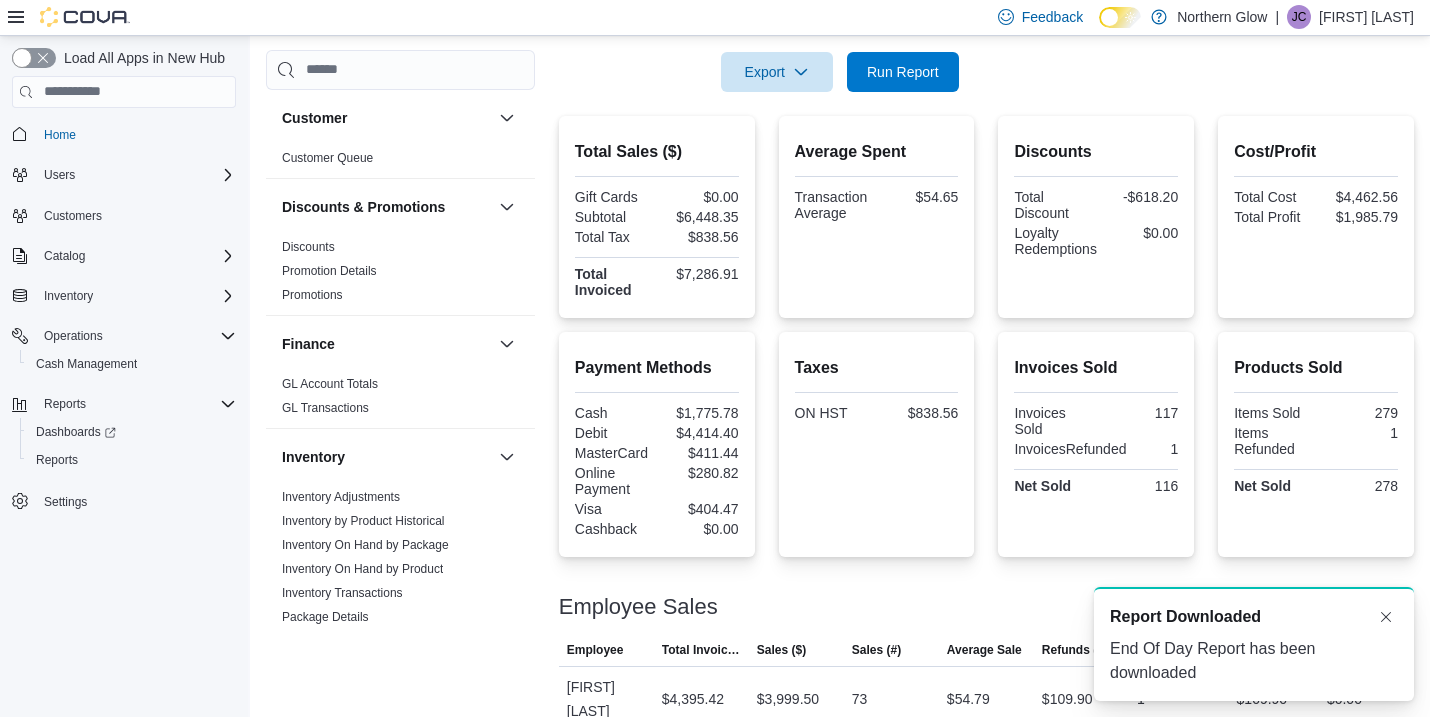 scroll, scrollTop: 0, scrollLeft: 0, axis: both 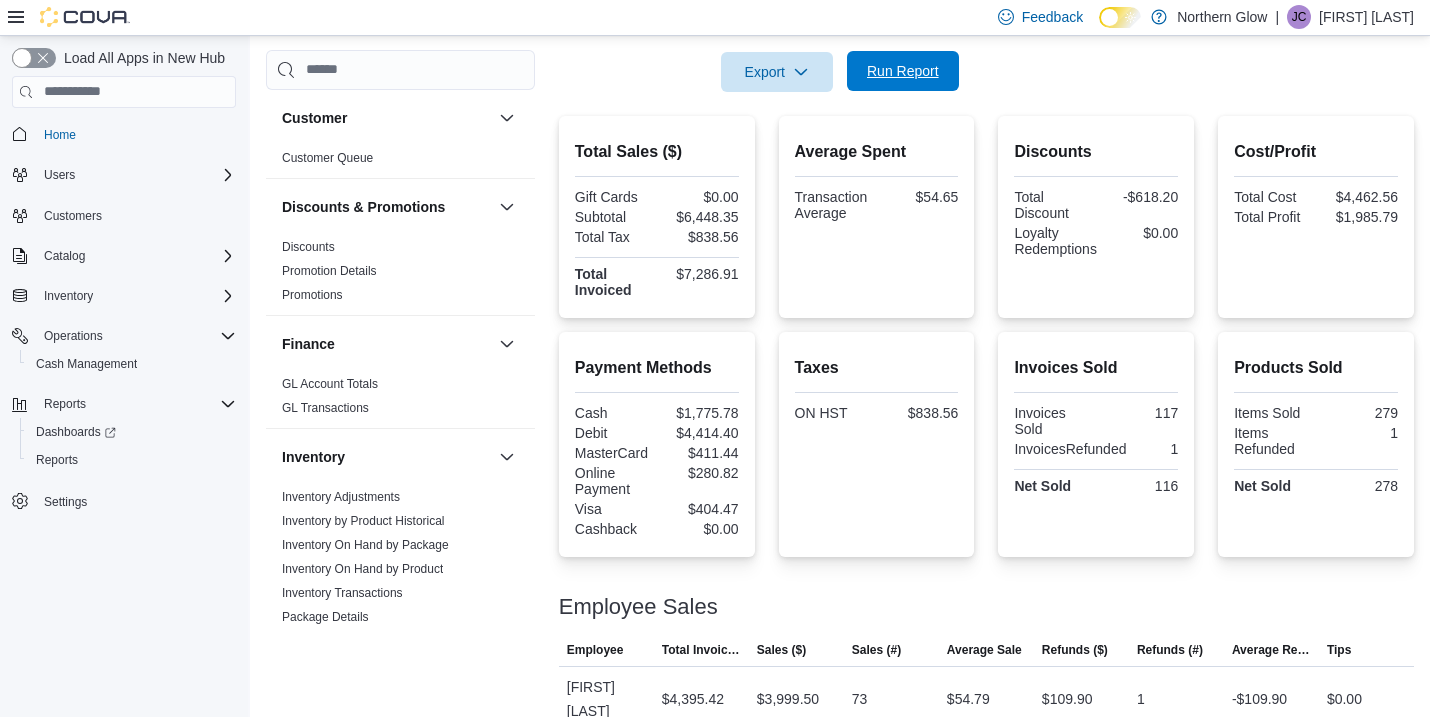 click on "Run Report" at bounding box center (903, 71) 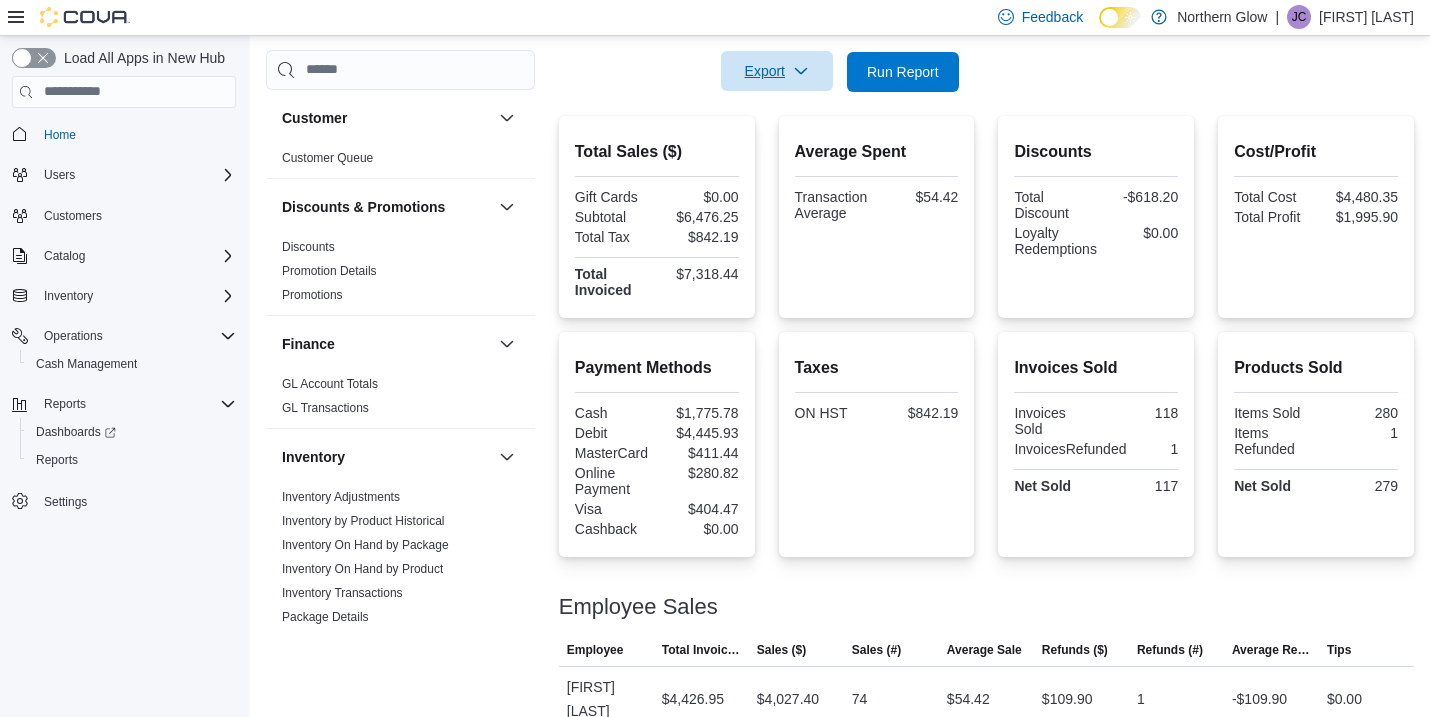 click 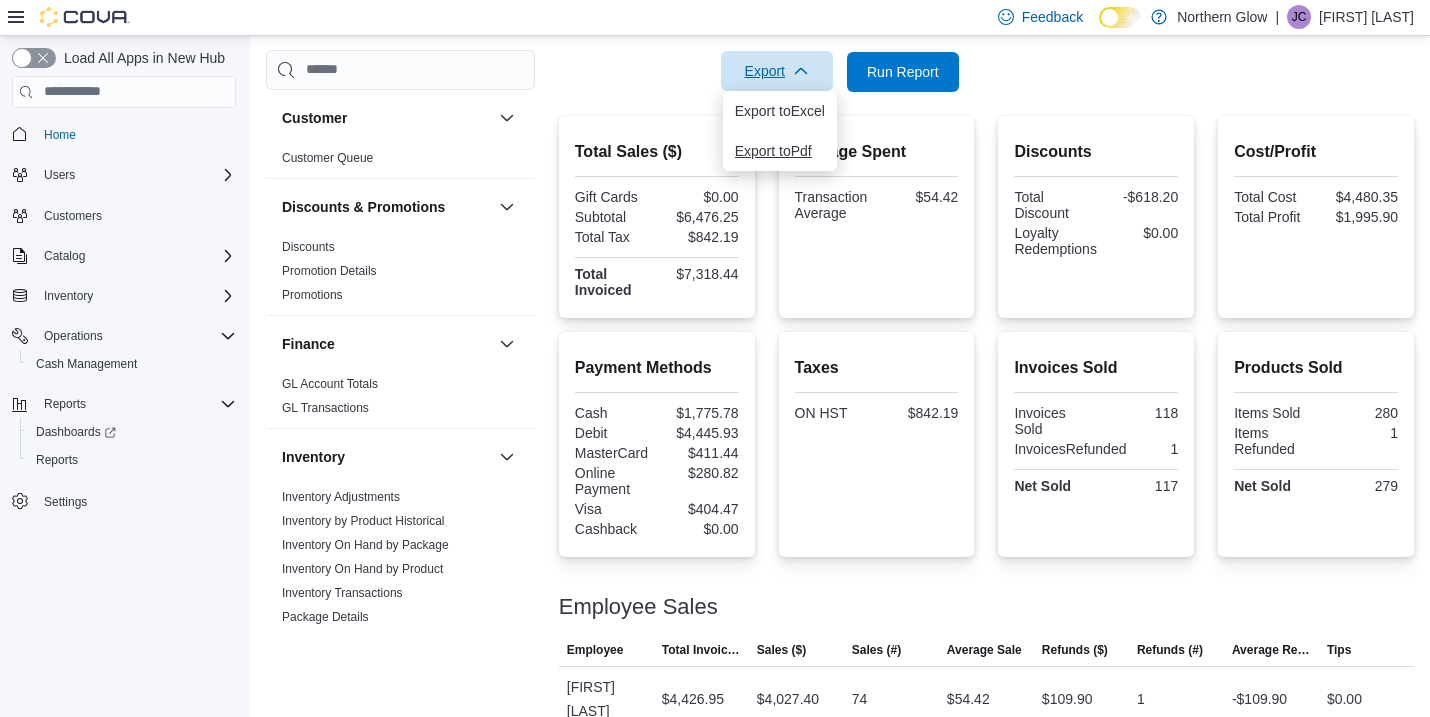 click on "Export to  Pdf" at bounding box center [780, 151] 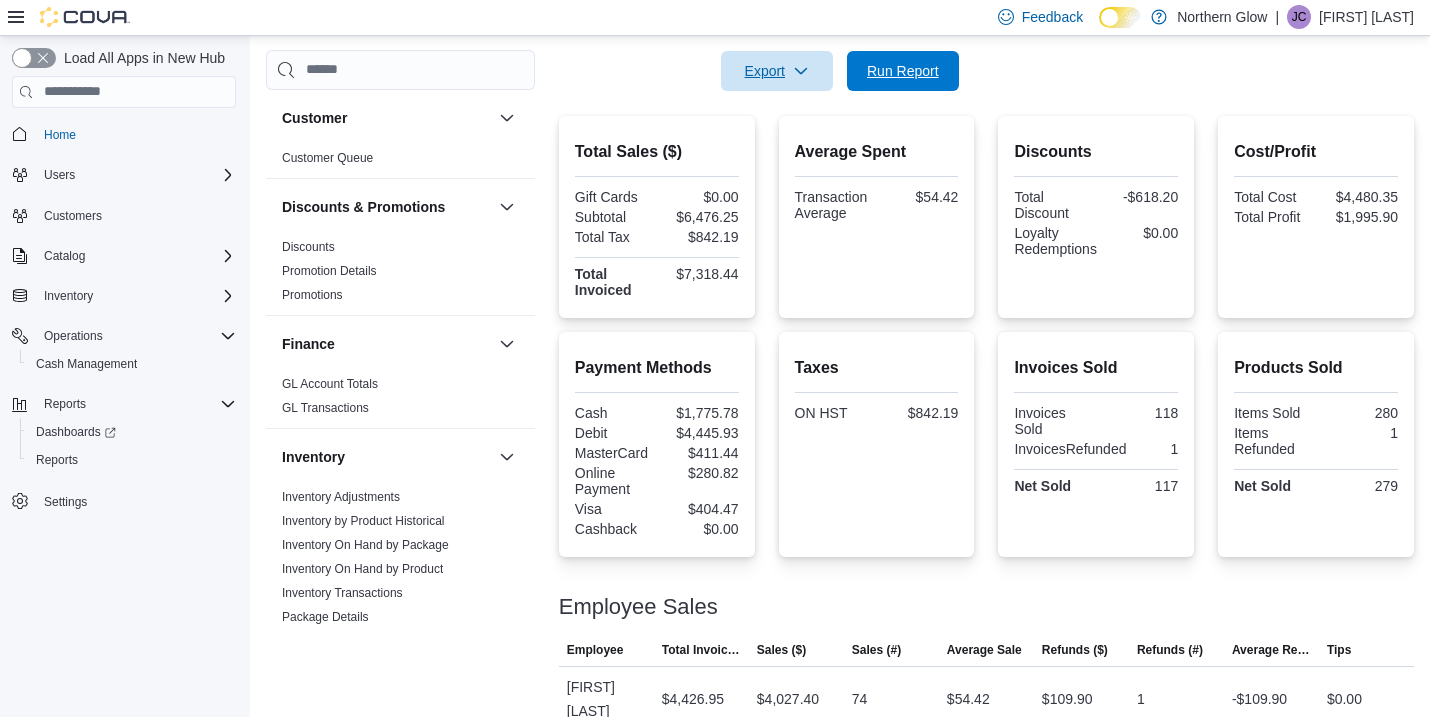 click on "Run Report" at bounding box center [903, 71] 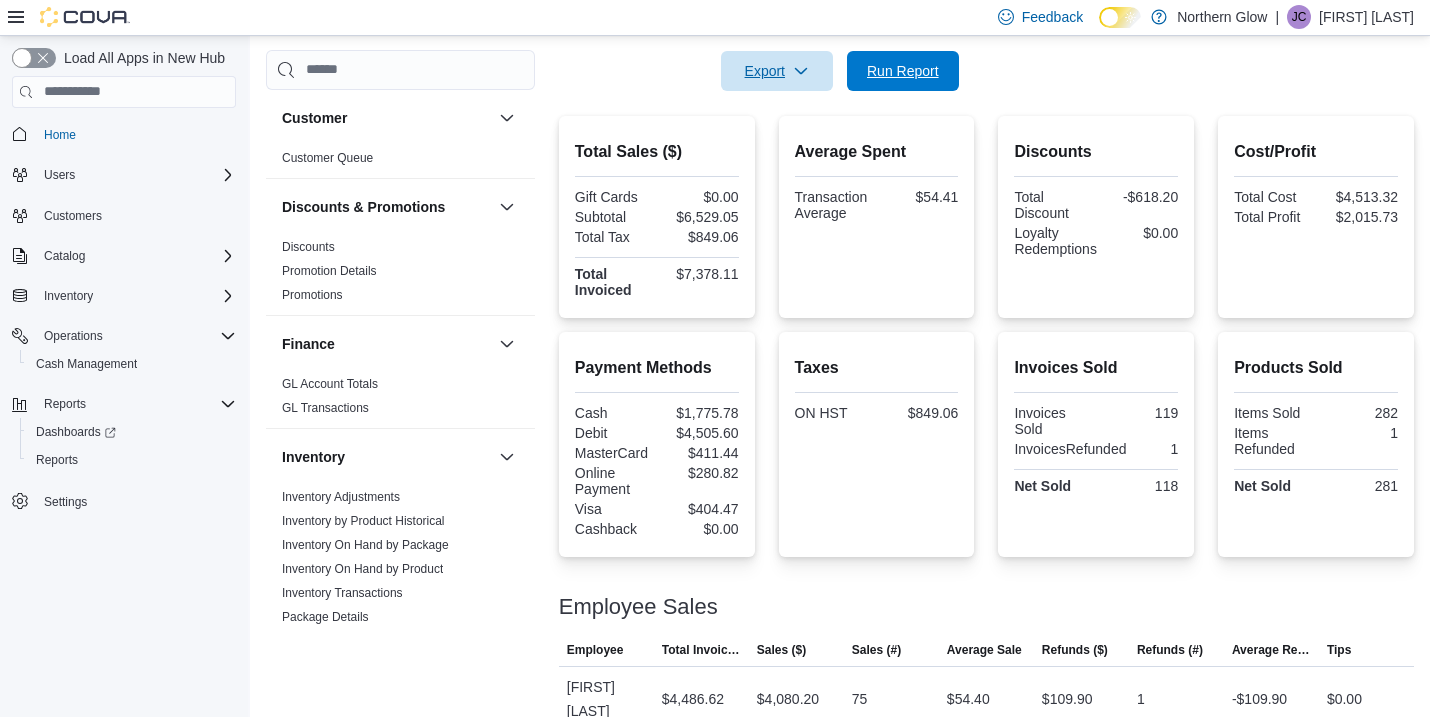 click on "Run Report" at bounding box center (903, 71) 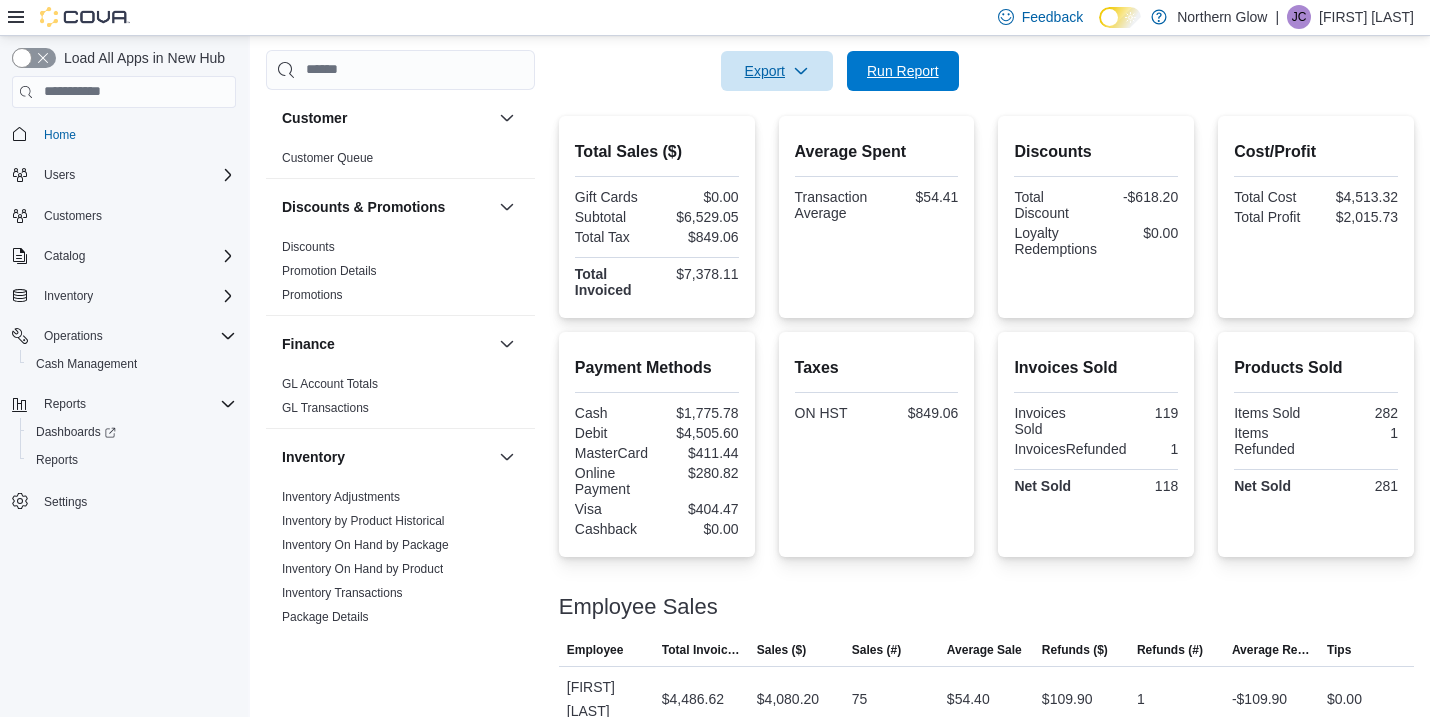 click on "Run Report" at bounding box center [903, 71] 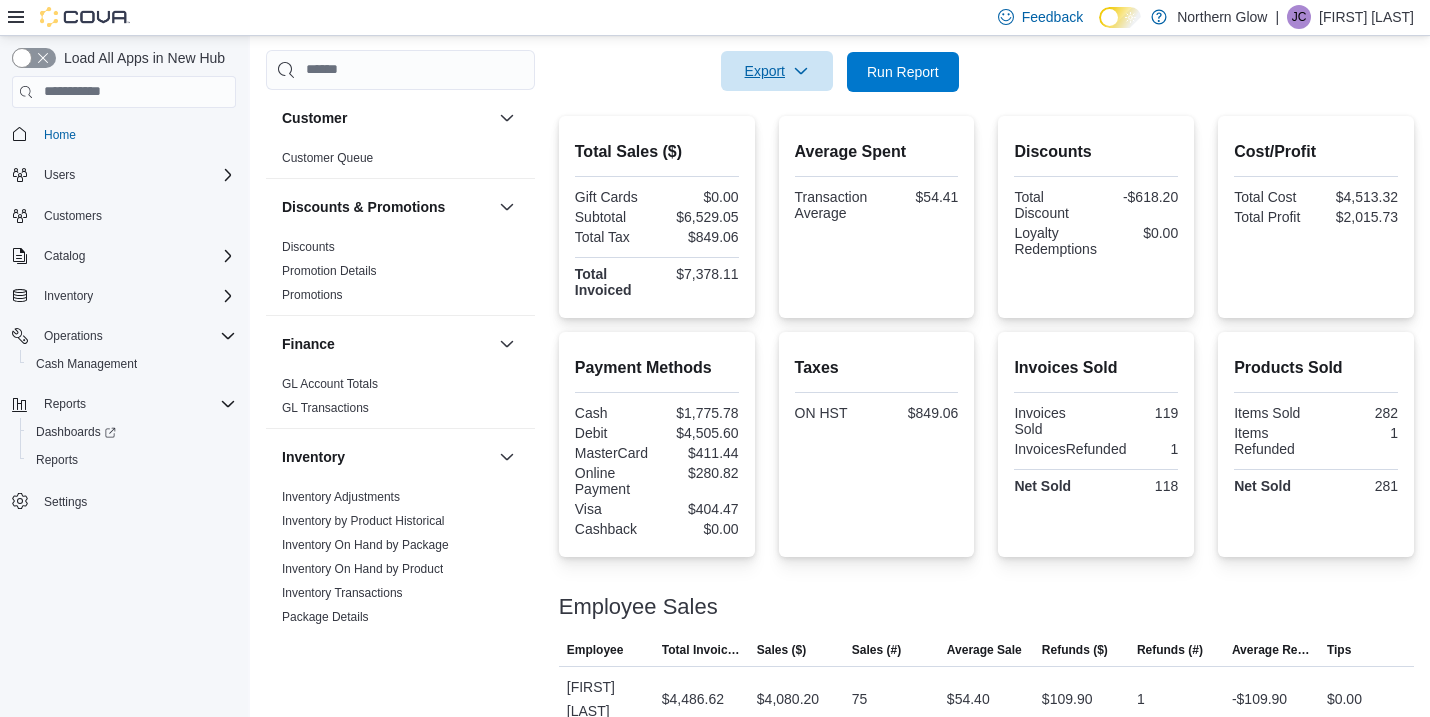 click on "Export" at bounding box center [777, 71] 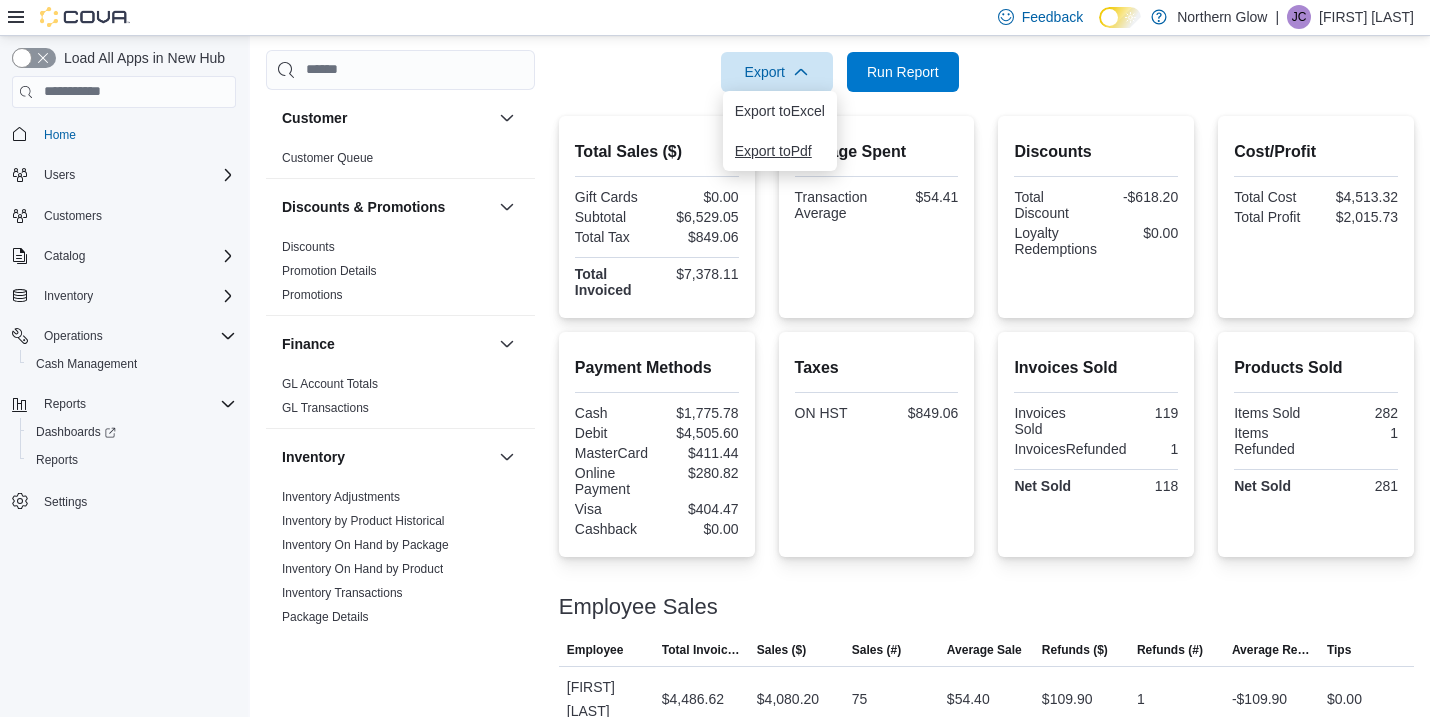 click on "Export to  Pdf" at bounding box center [780, 151] 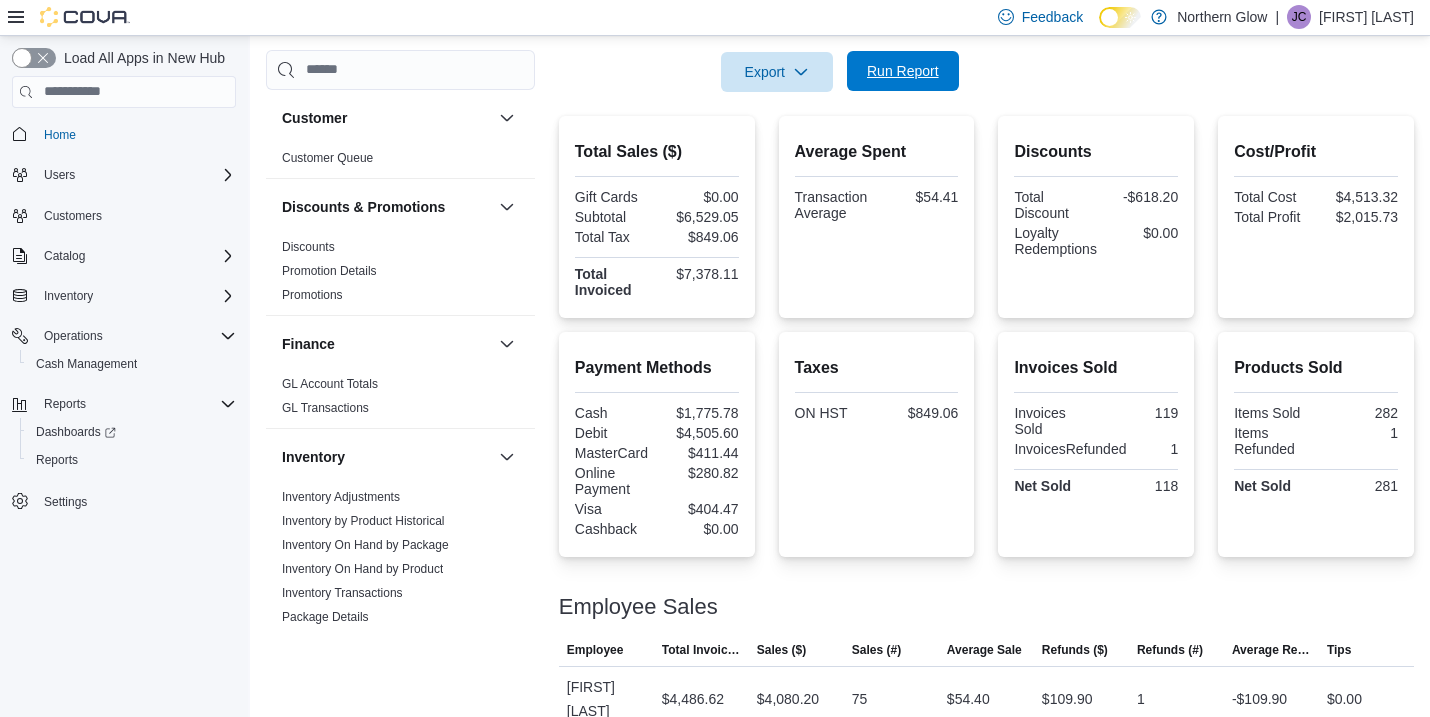 click on "Run Report" at bounding box center [903, 71] 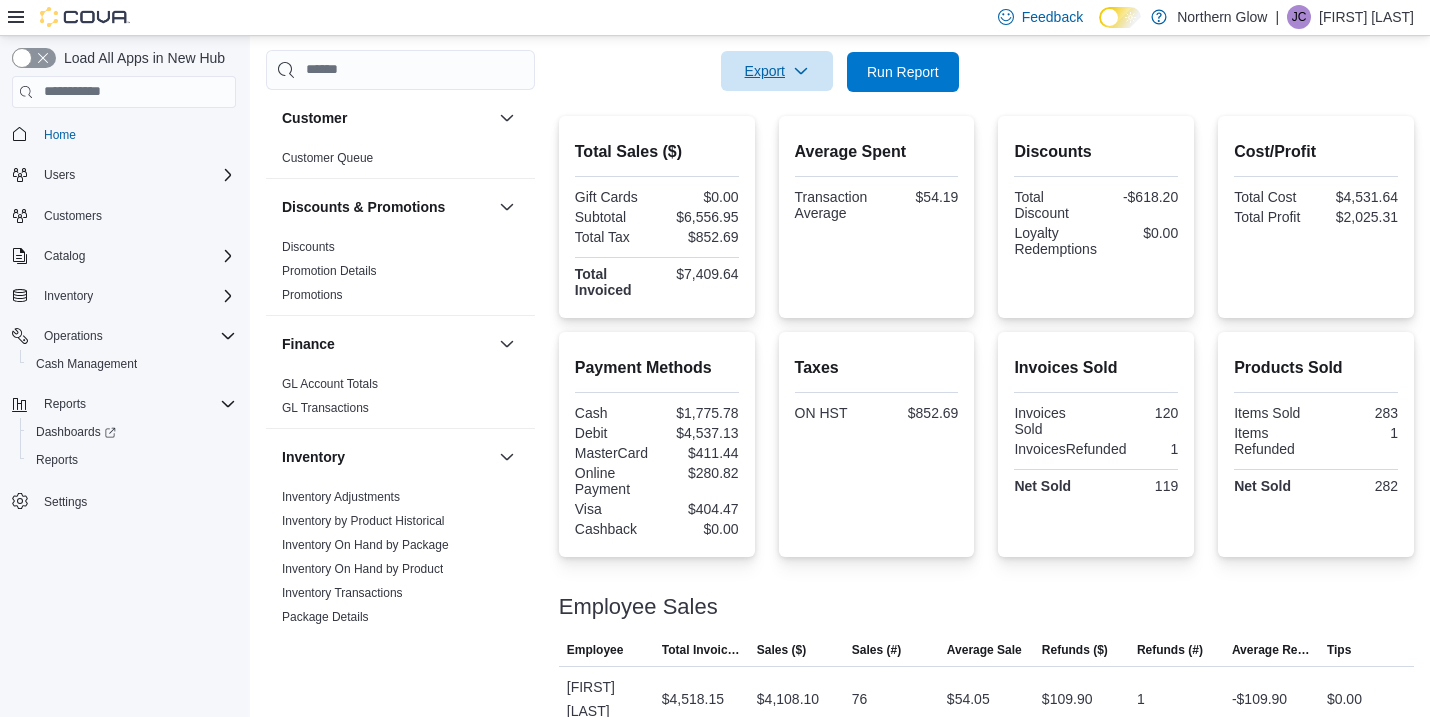 click on "Export" at bounding box center (777, 71) 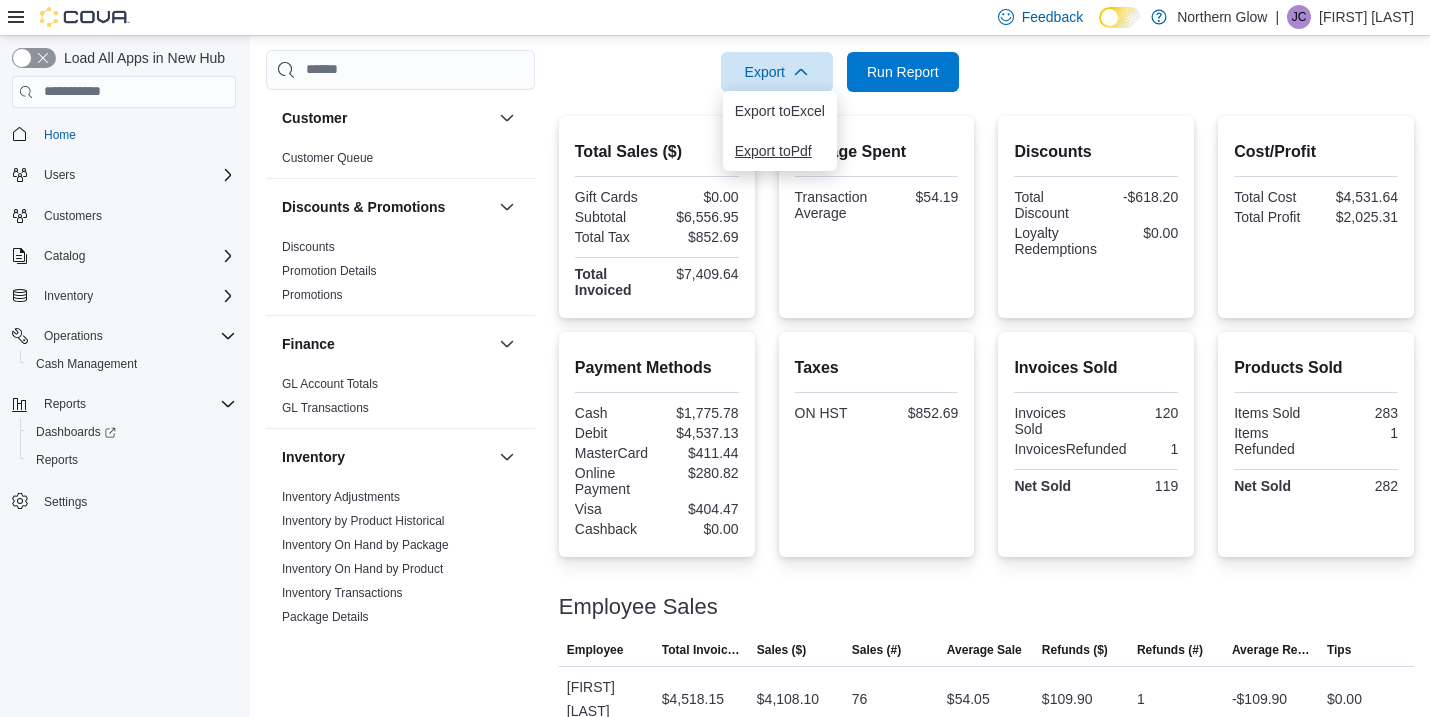 click on "Export to  Pdf" at bounding box center (780, 151) 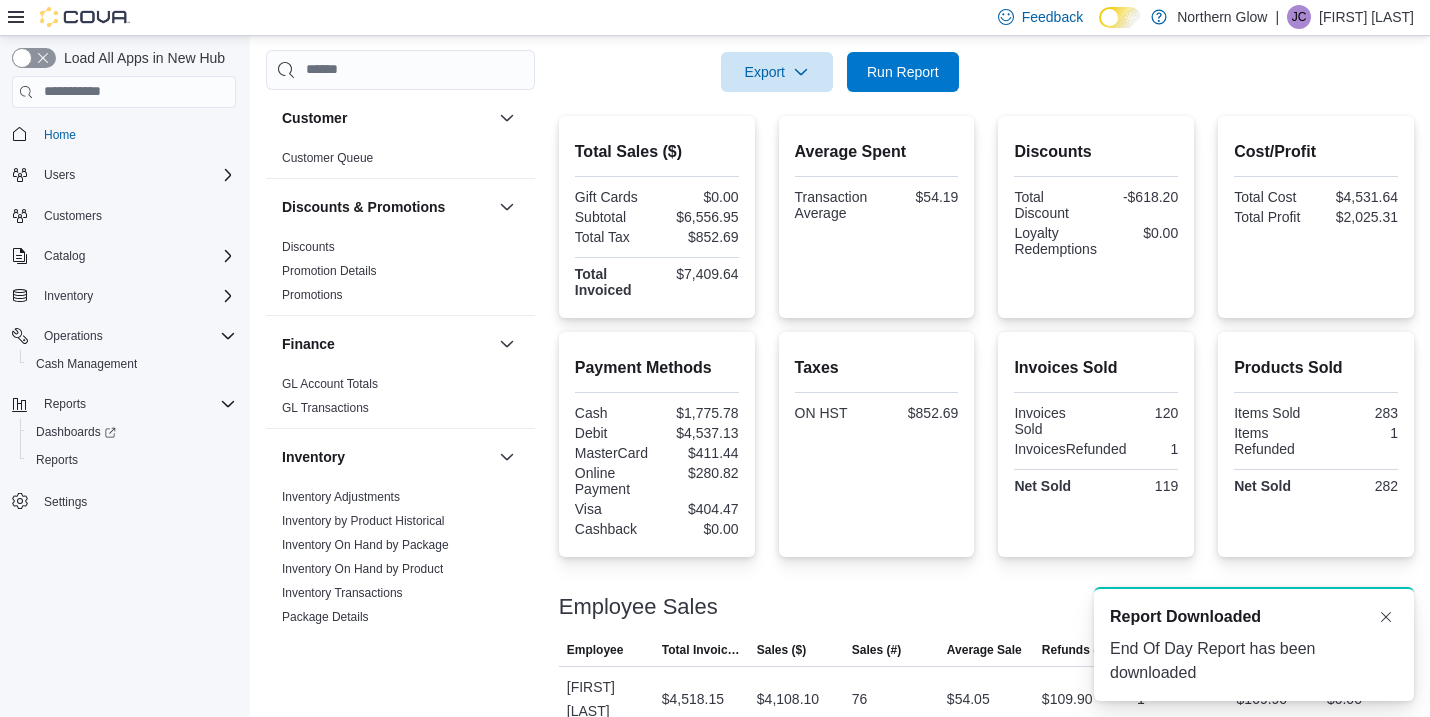 scroll, scrollTop: 0, scrollLeft: 0, axis: both 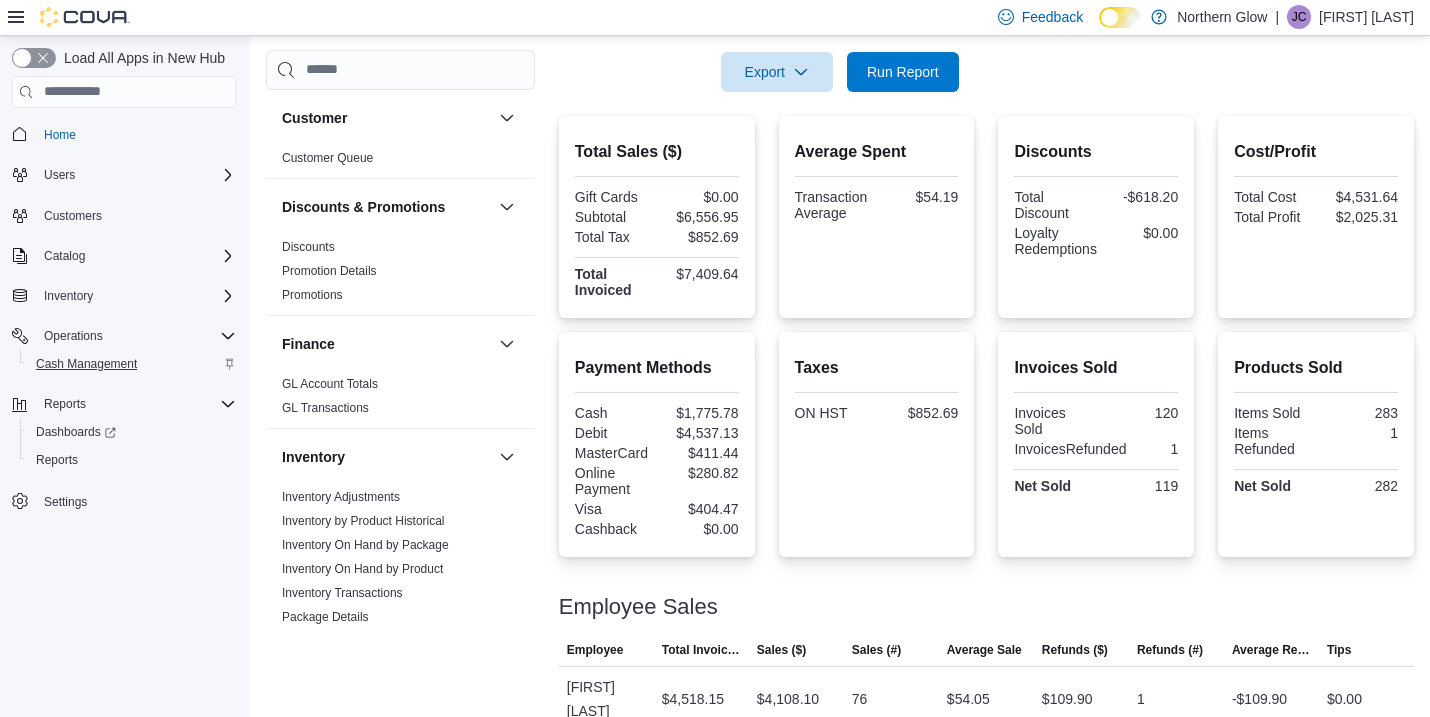 click on "Cash Management" at bounding box center [86, 364] 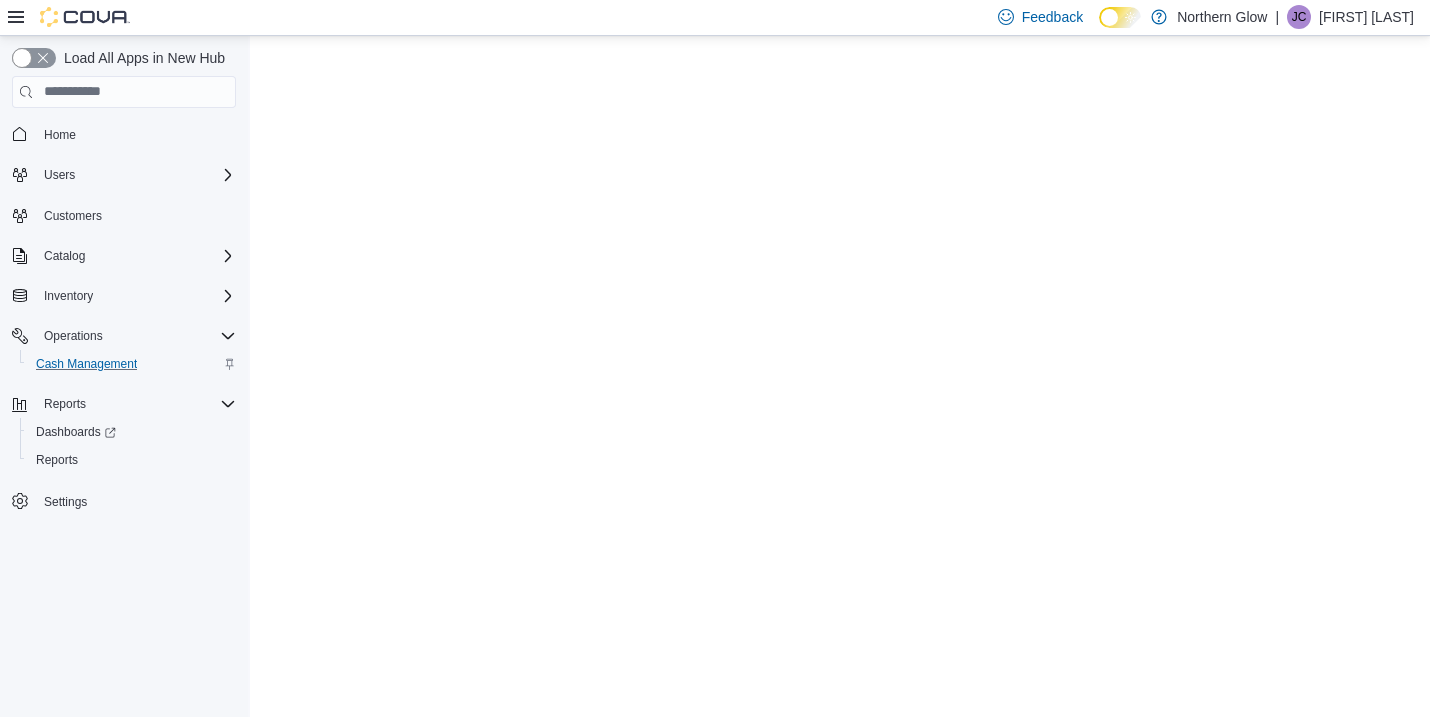 scroll, scrollTop: 0, scrollLeft: 0, axis: both 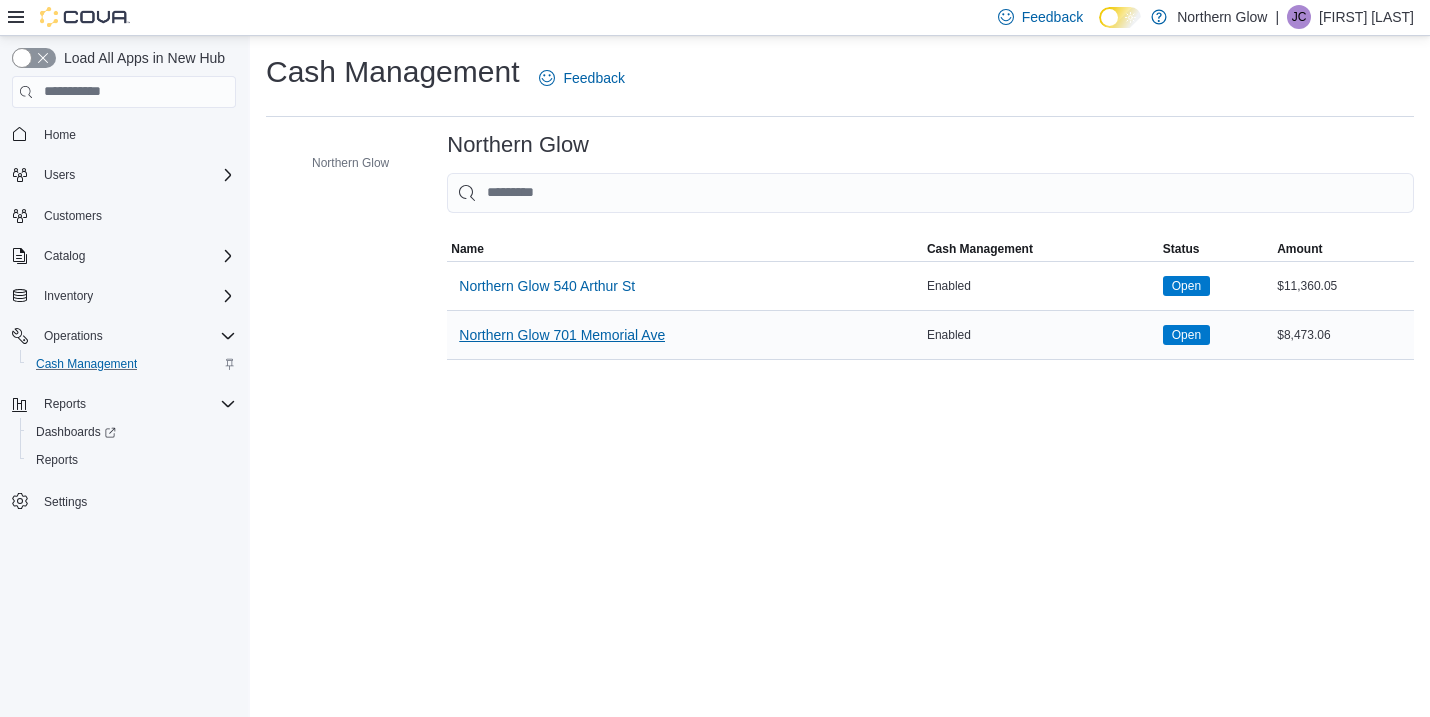 click on "Northern Glow 701 Memorial Ave" at bounding box center (562, 335) 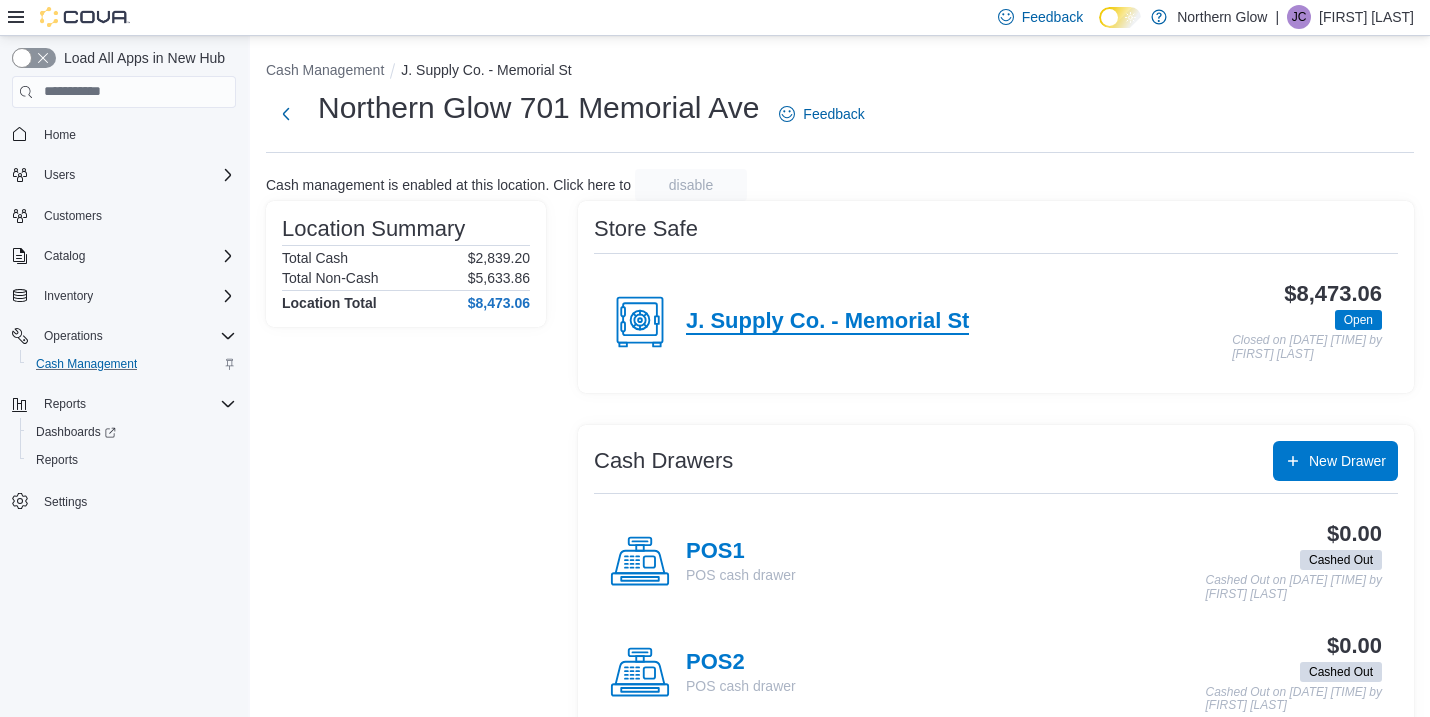 click on "J. Supply Co. - Memorial St" at bounding box center (827, 322) 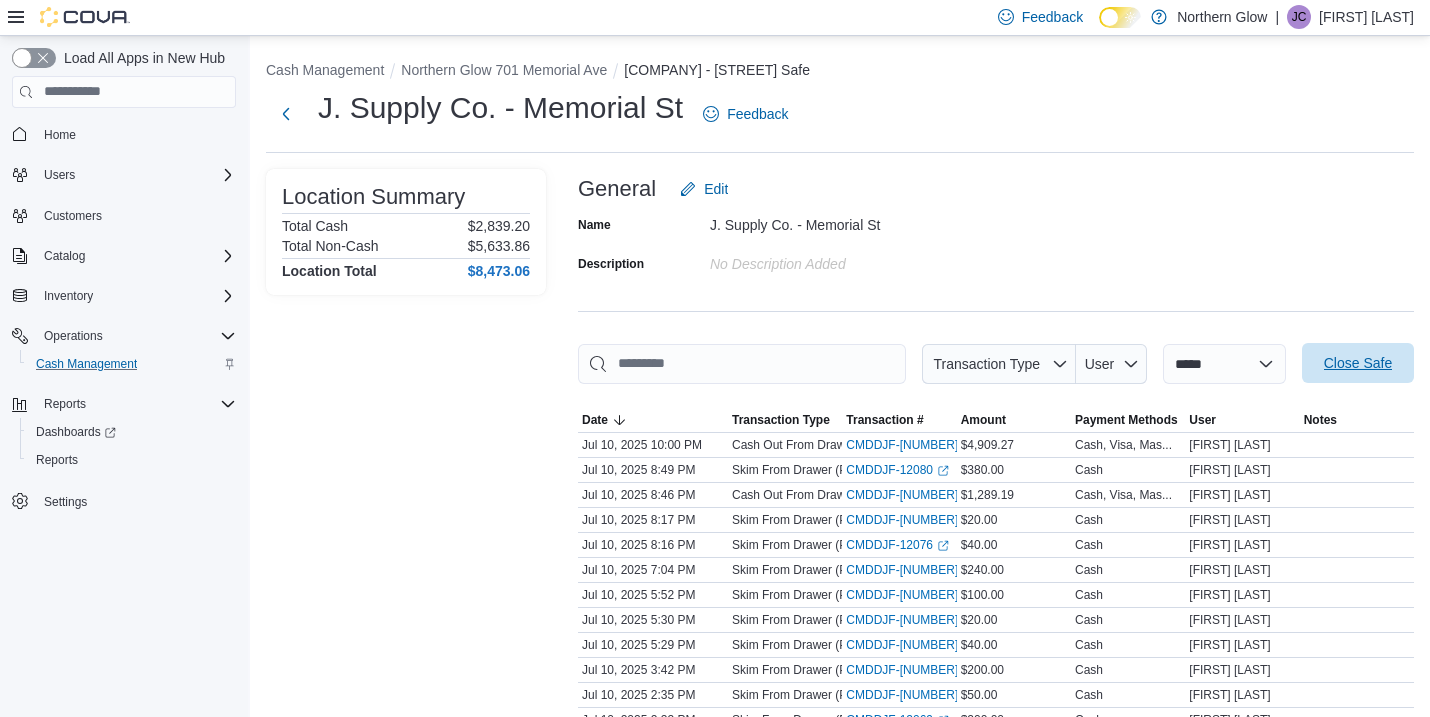 click on "Close Safe" at bounding box center [1358, 363] 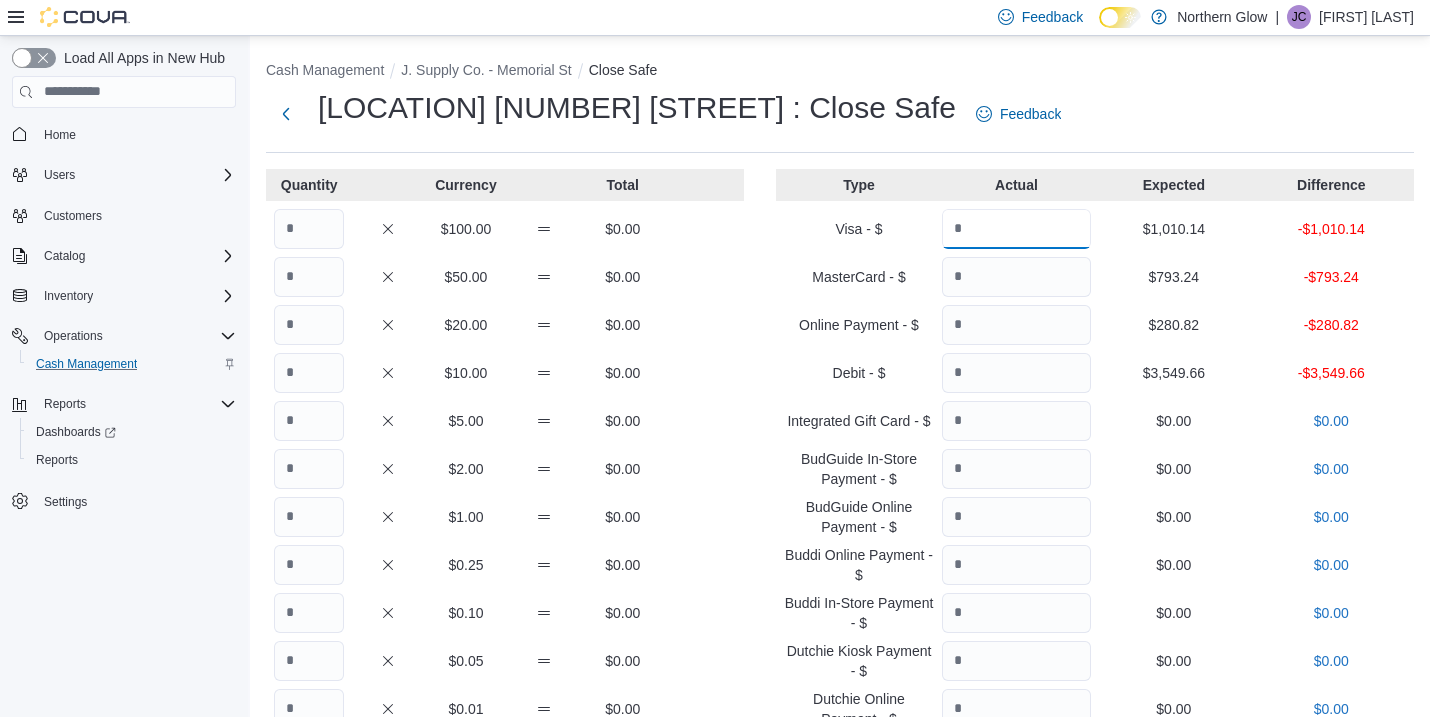 click at bounding box center (1016, 229) 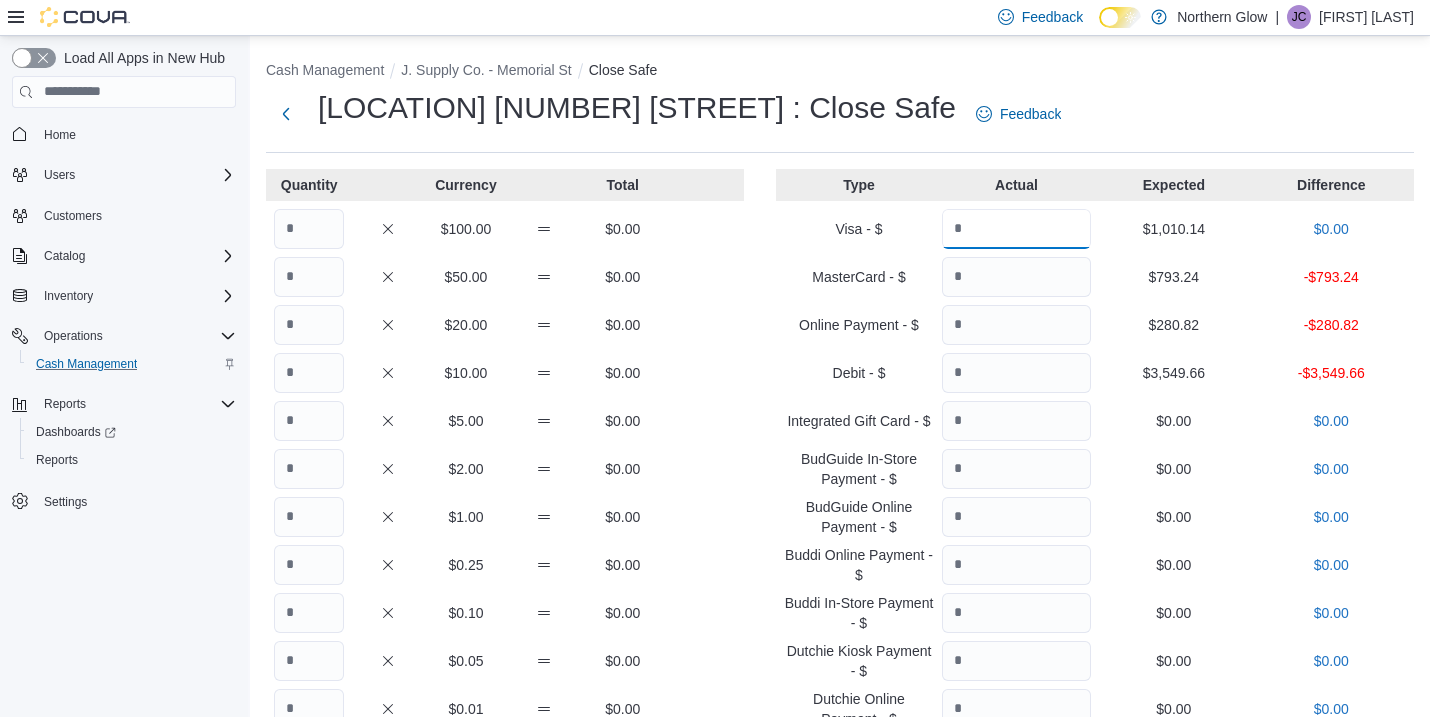 type on "*******" 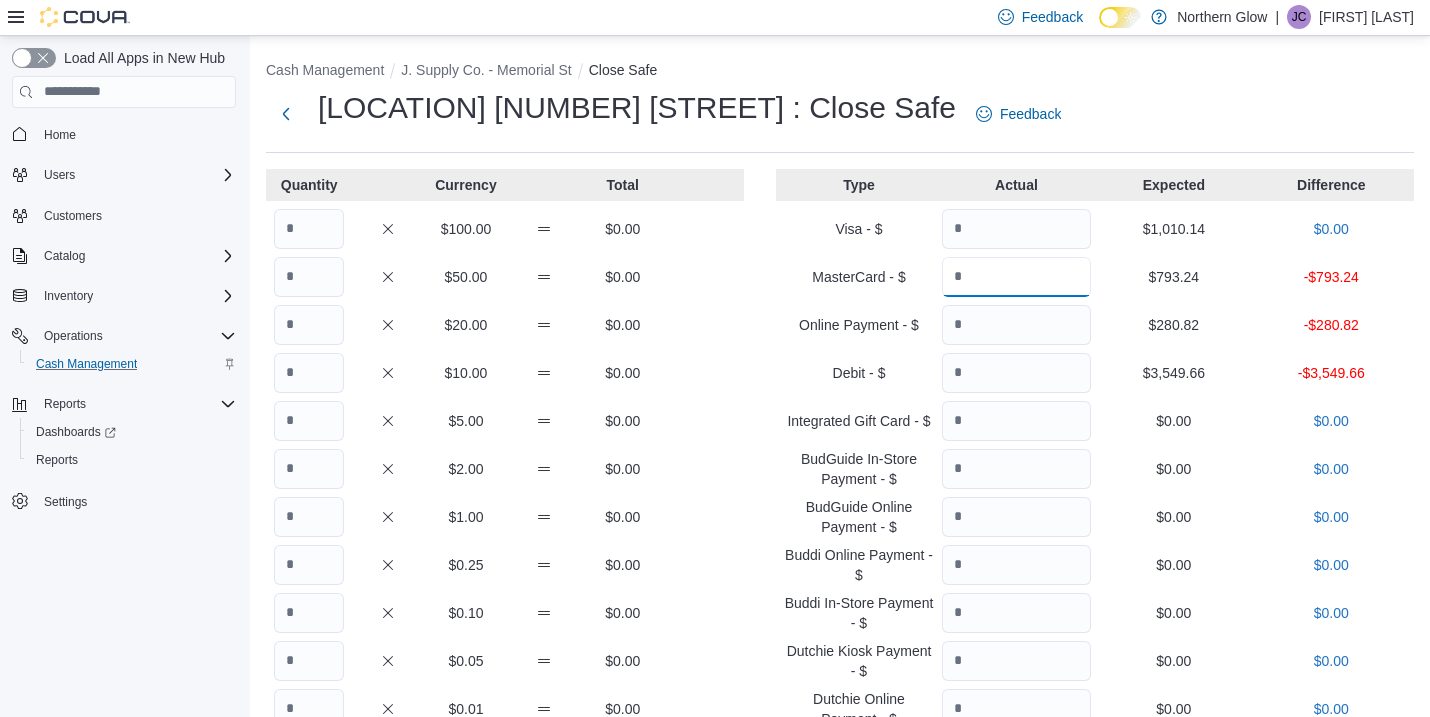 click at bounding box center (1016, 277) 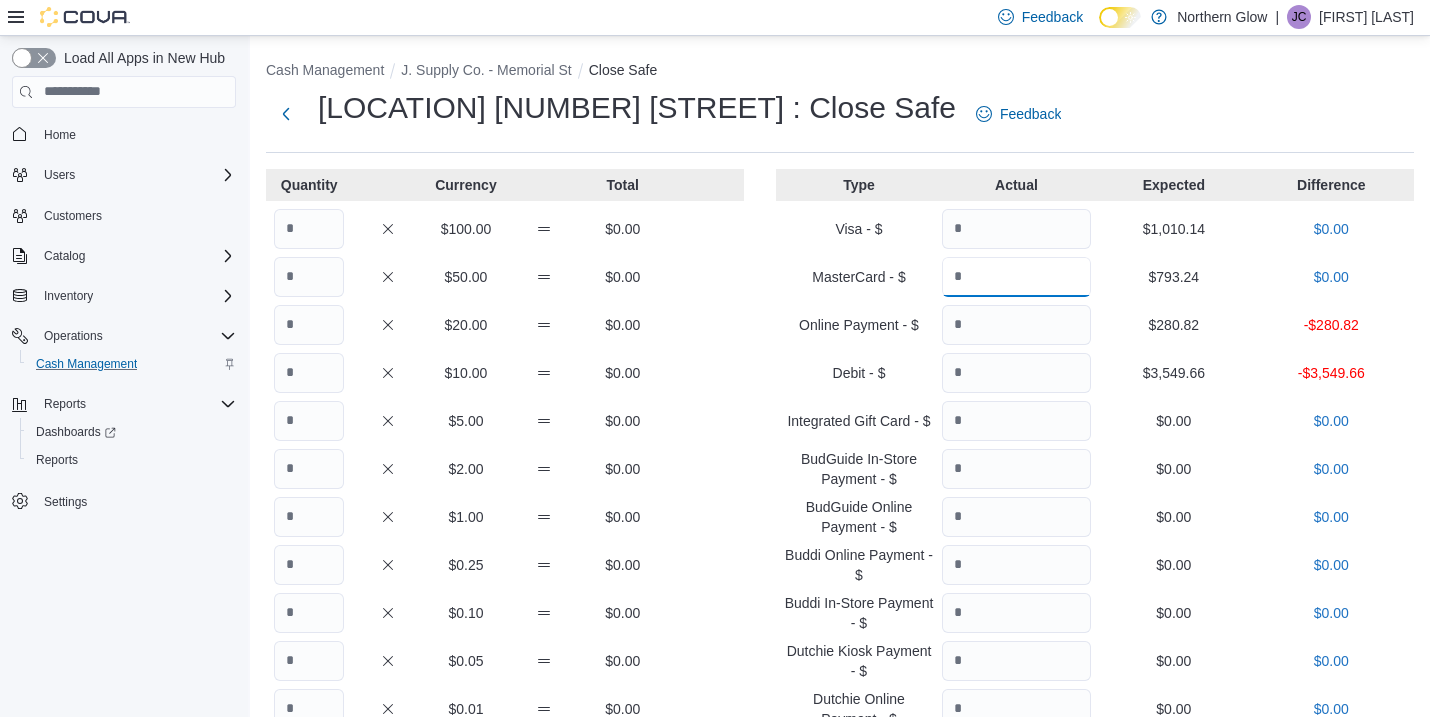 type on "******" 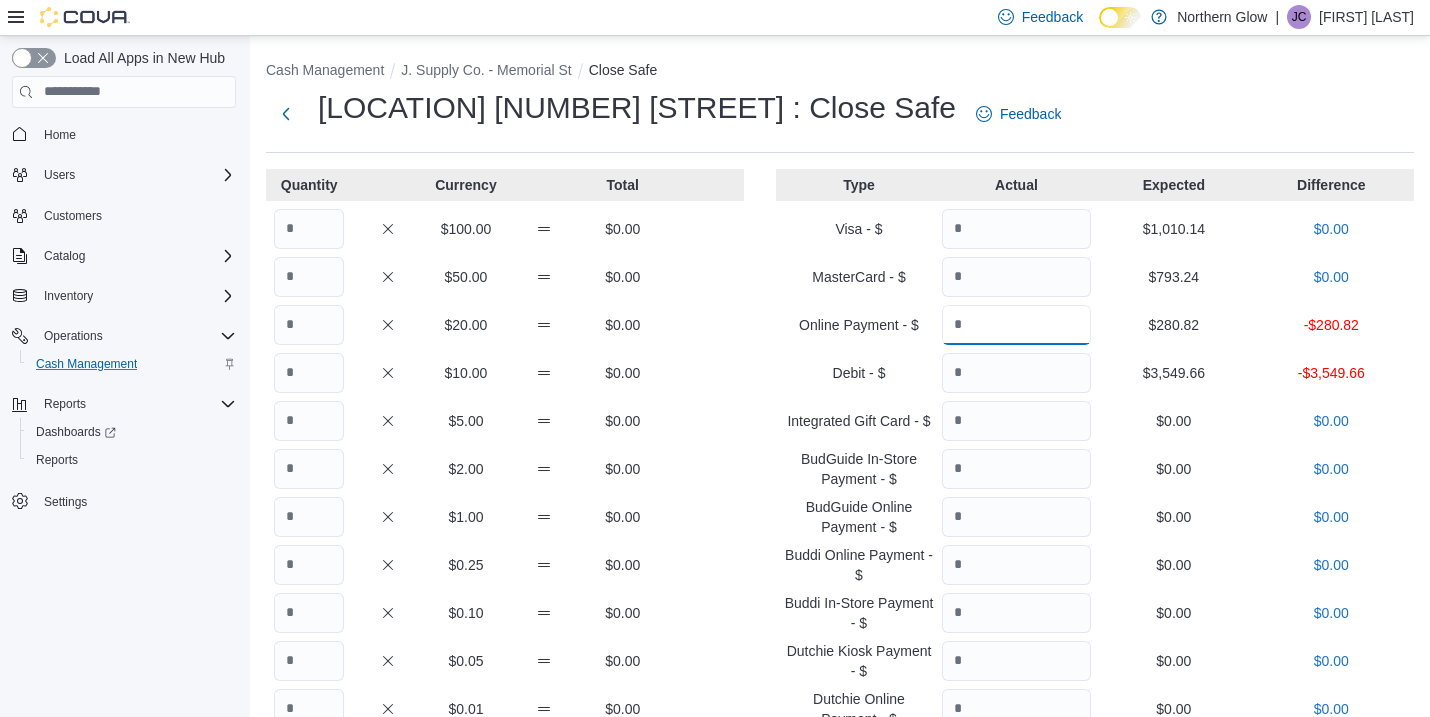 click at bounding box center (1016, 325) 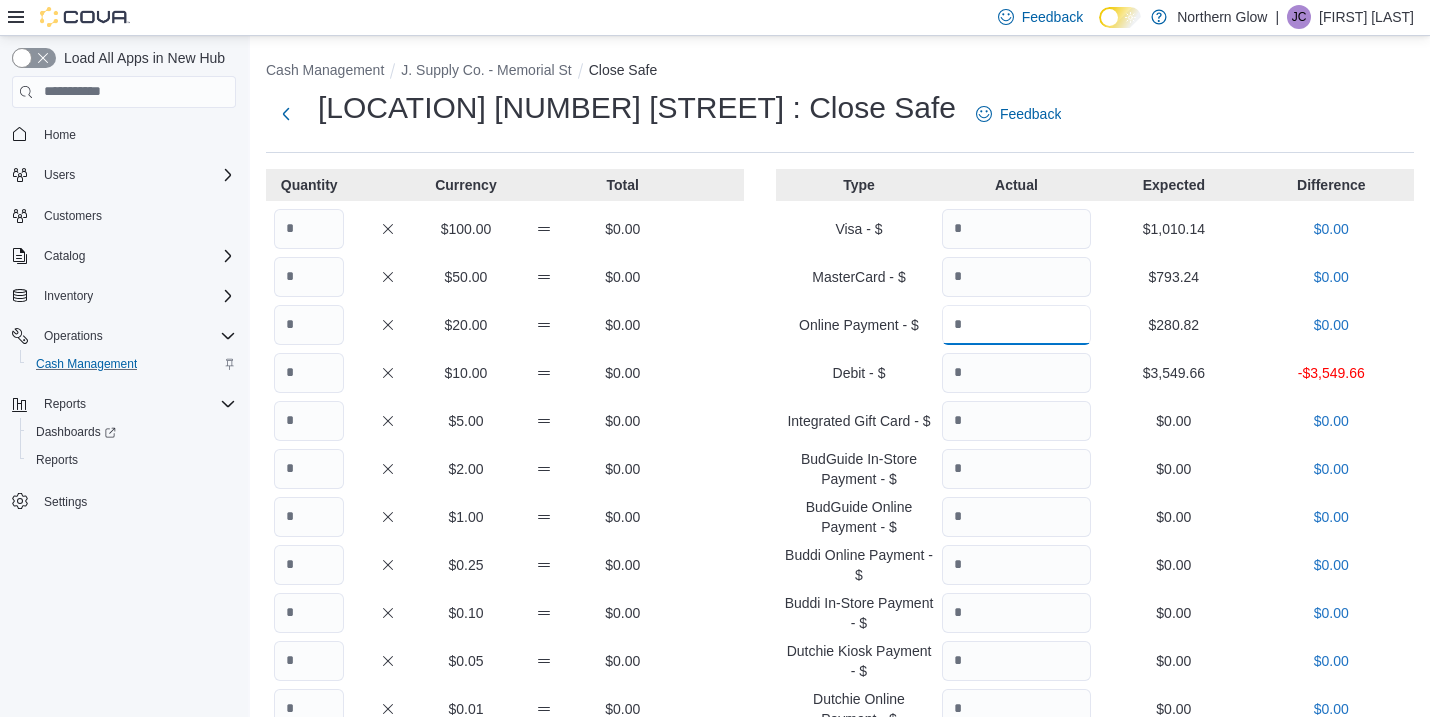 type on "******" 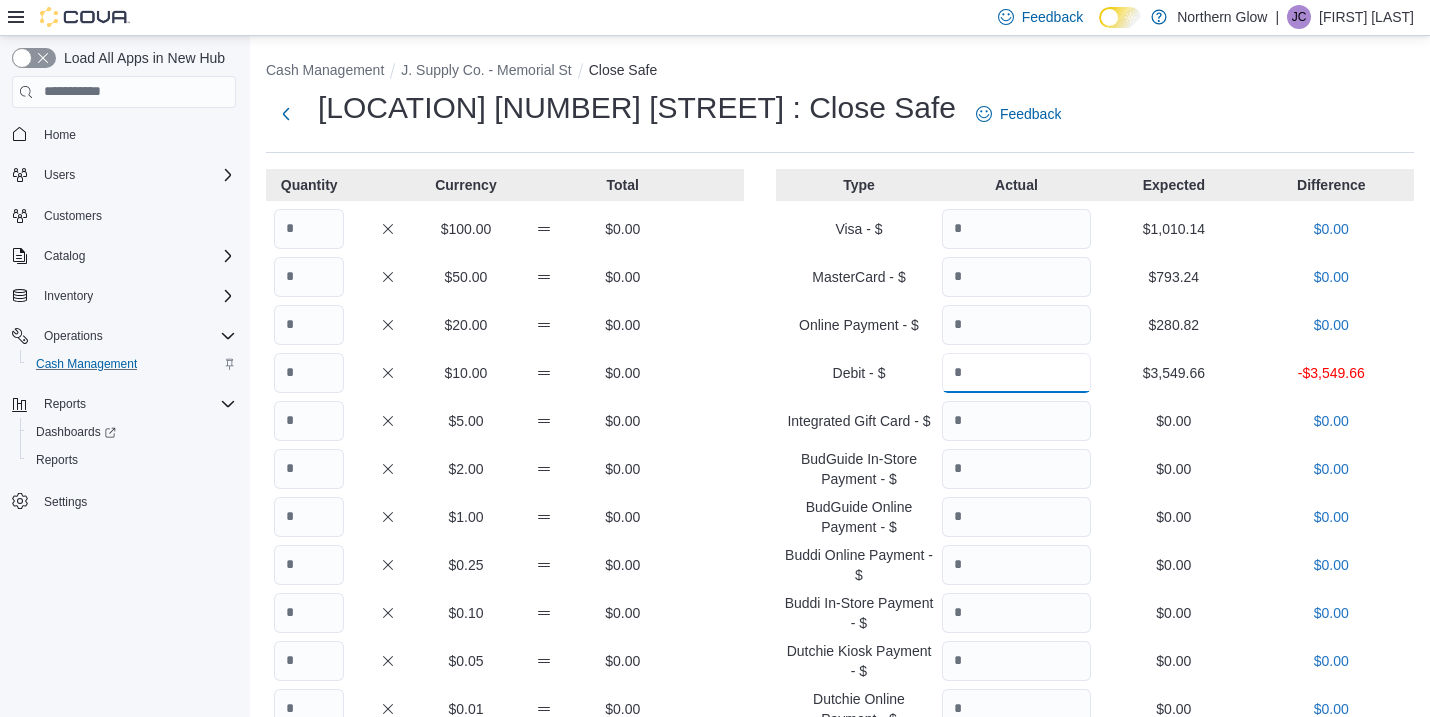 click at bounding box center [1016, 373] 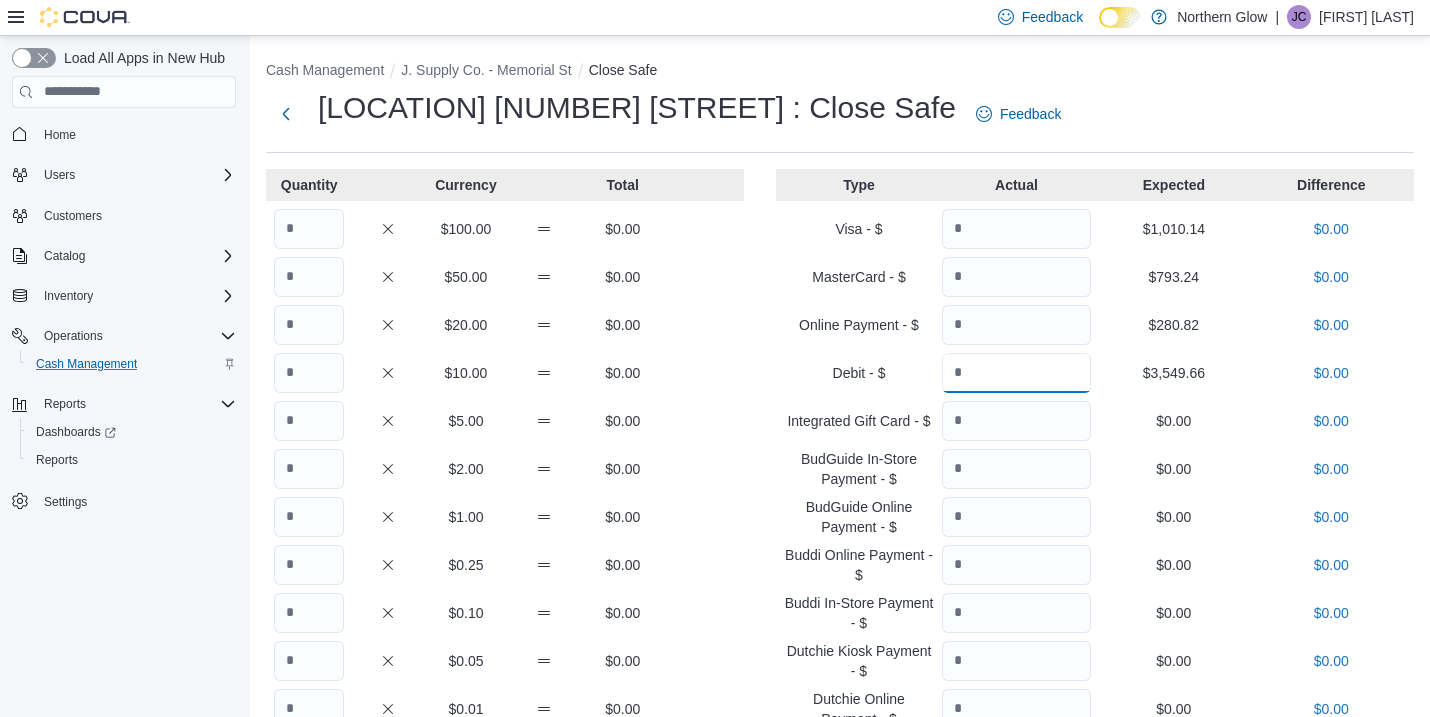 type on "*******" 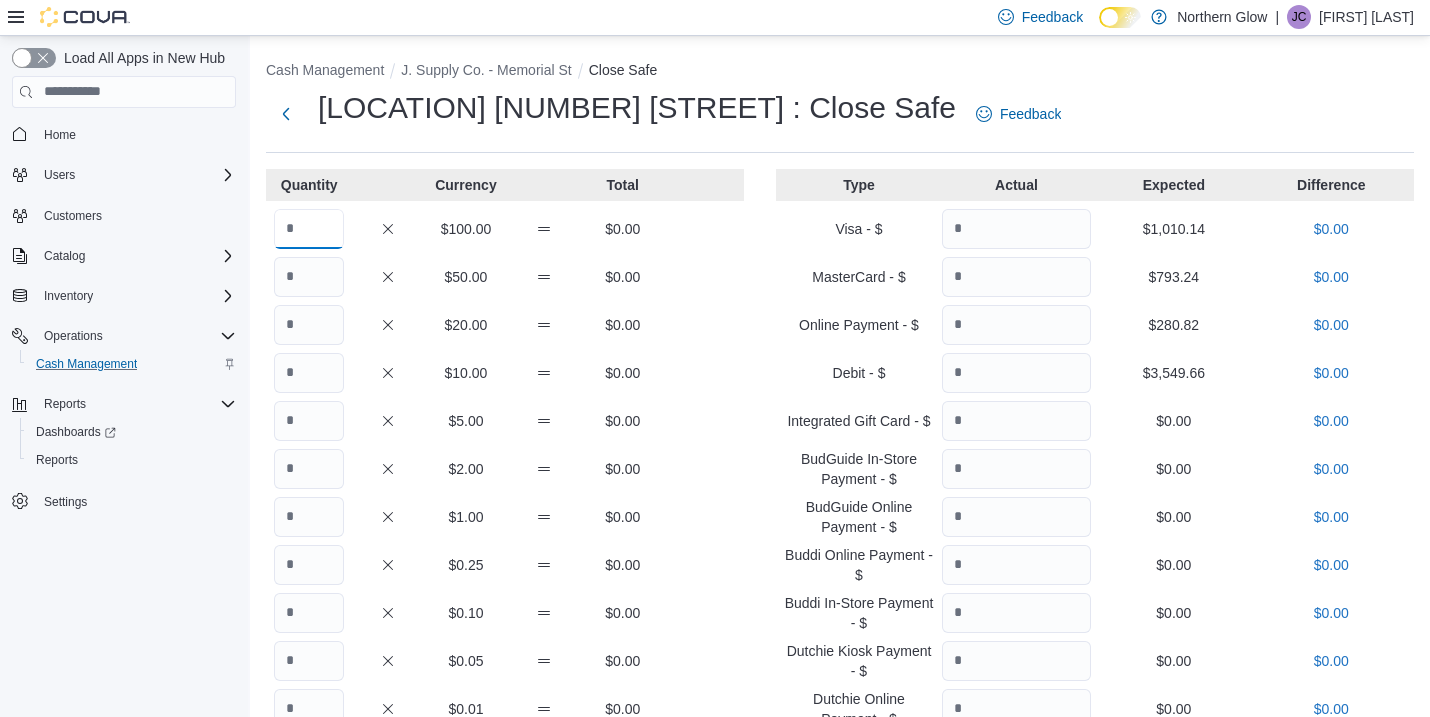 click at bounding box center [309, 229] 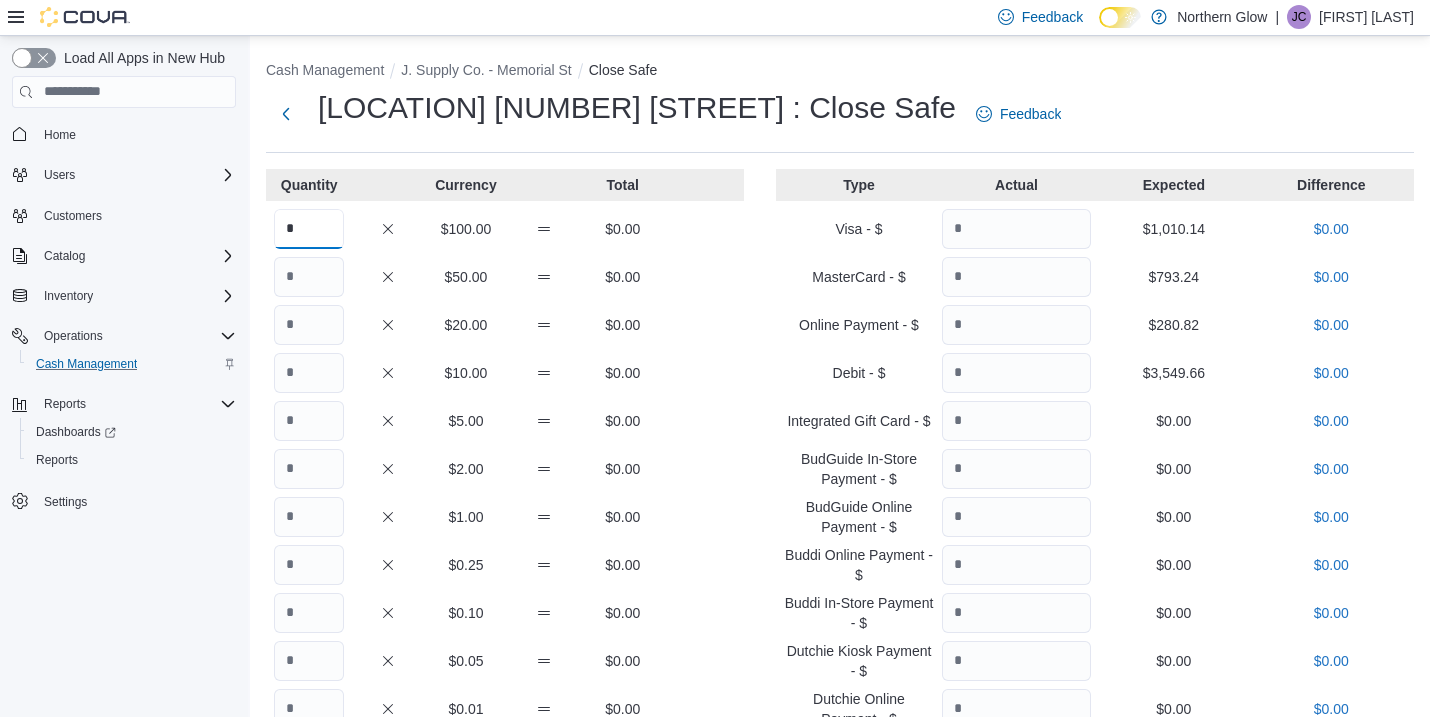 type on "*" 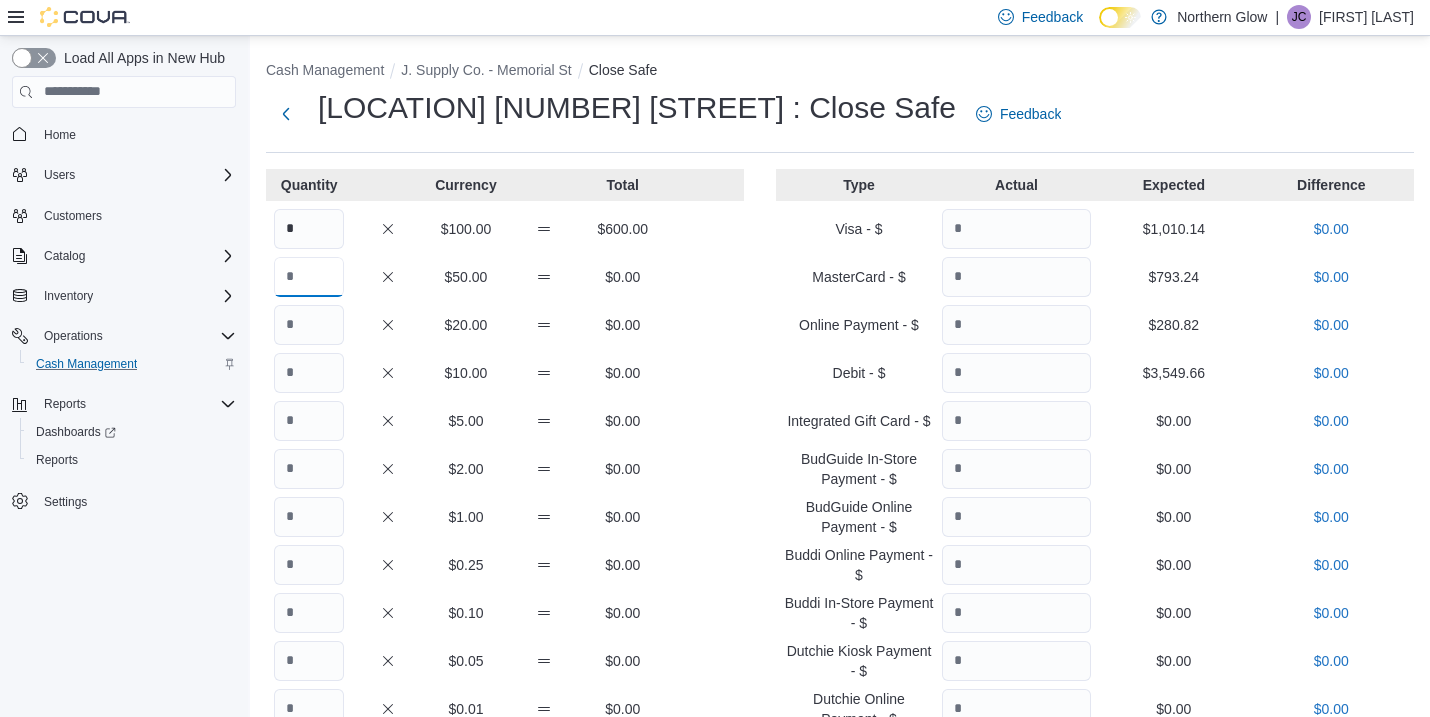 click at bounding box center [309, 277] 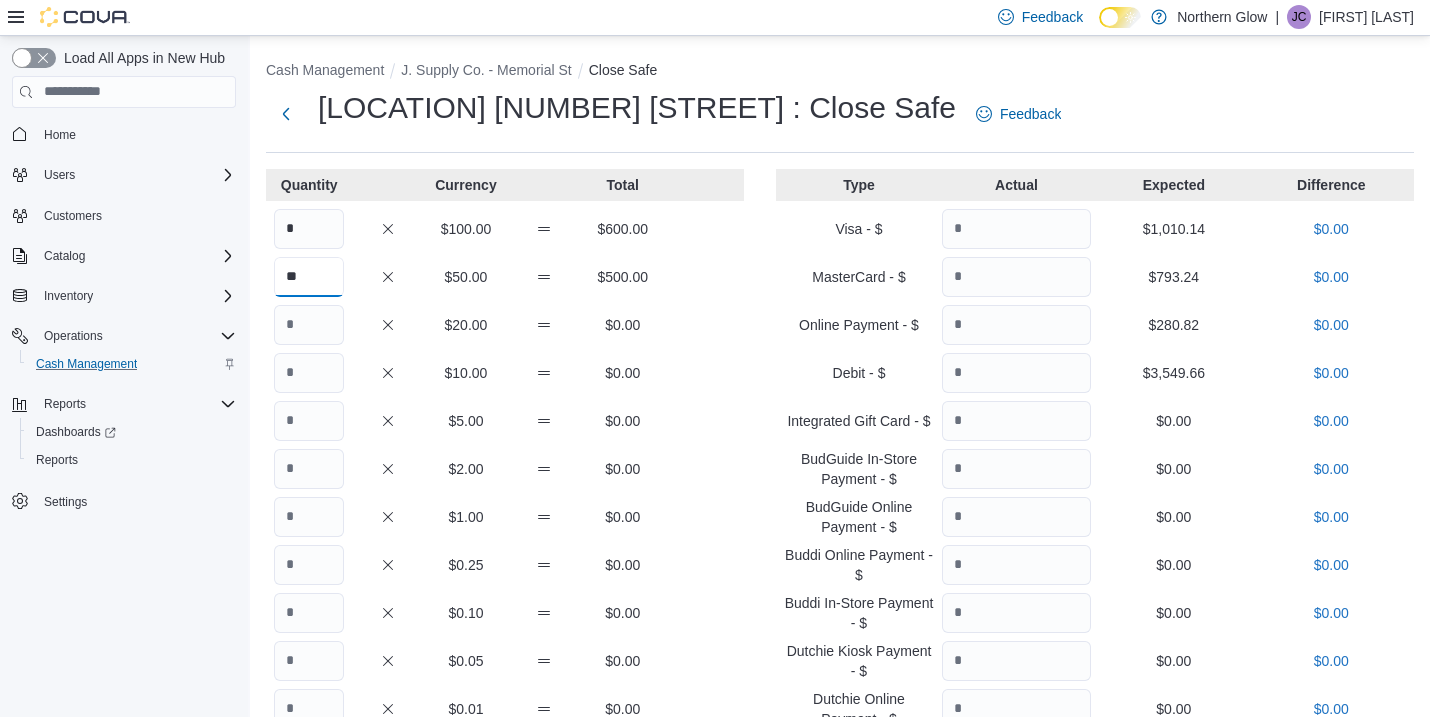 type on "**" 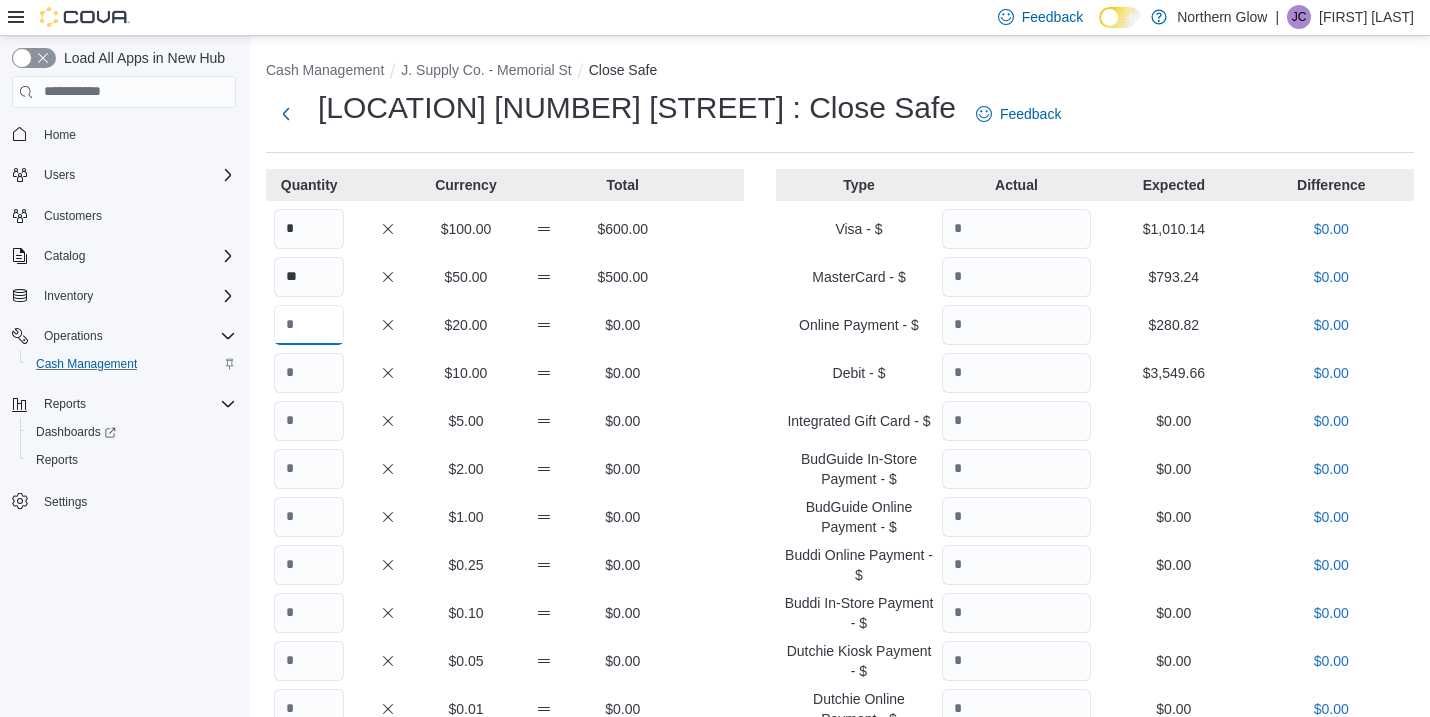 click at bounding box center [309, 325] 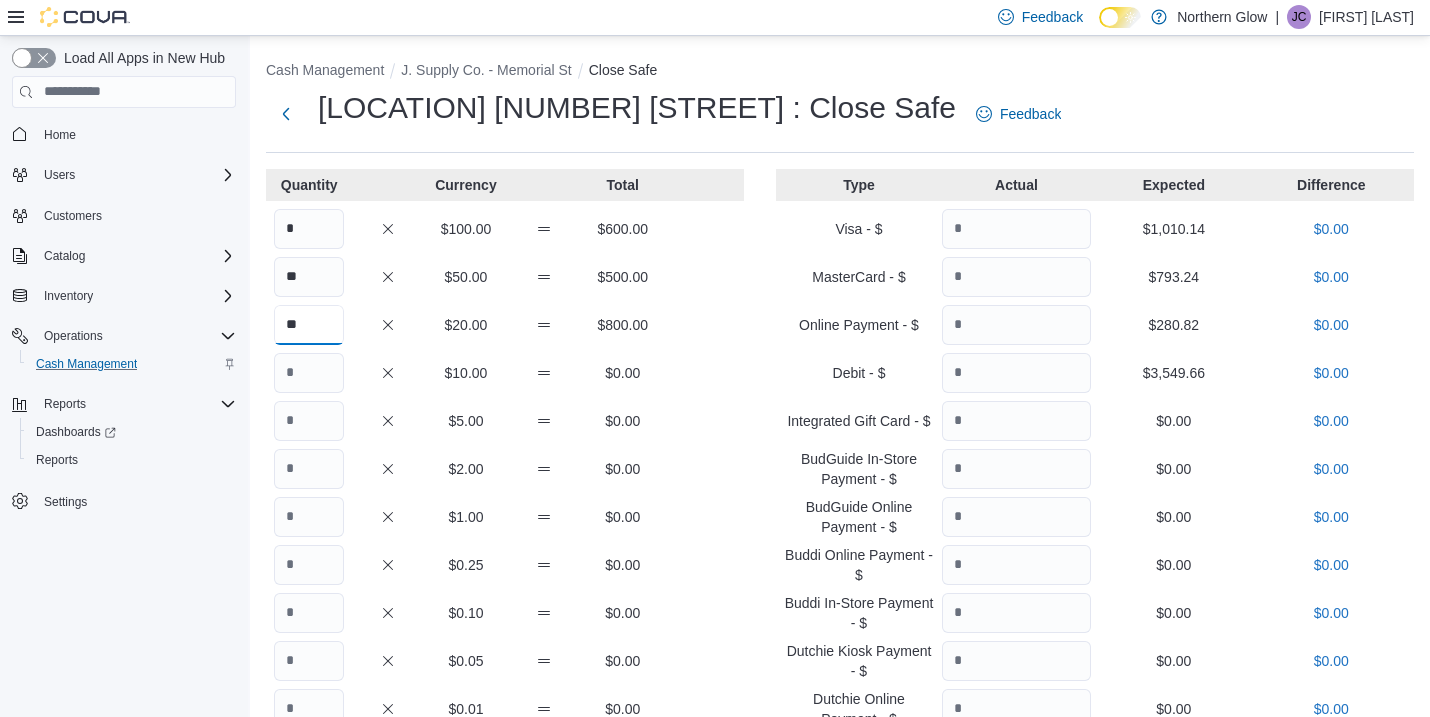 type on "**" 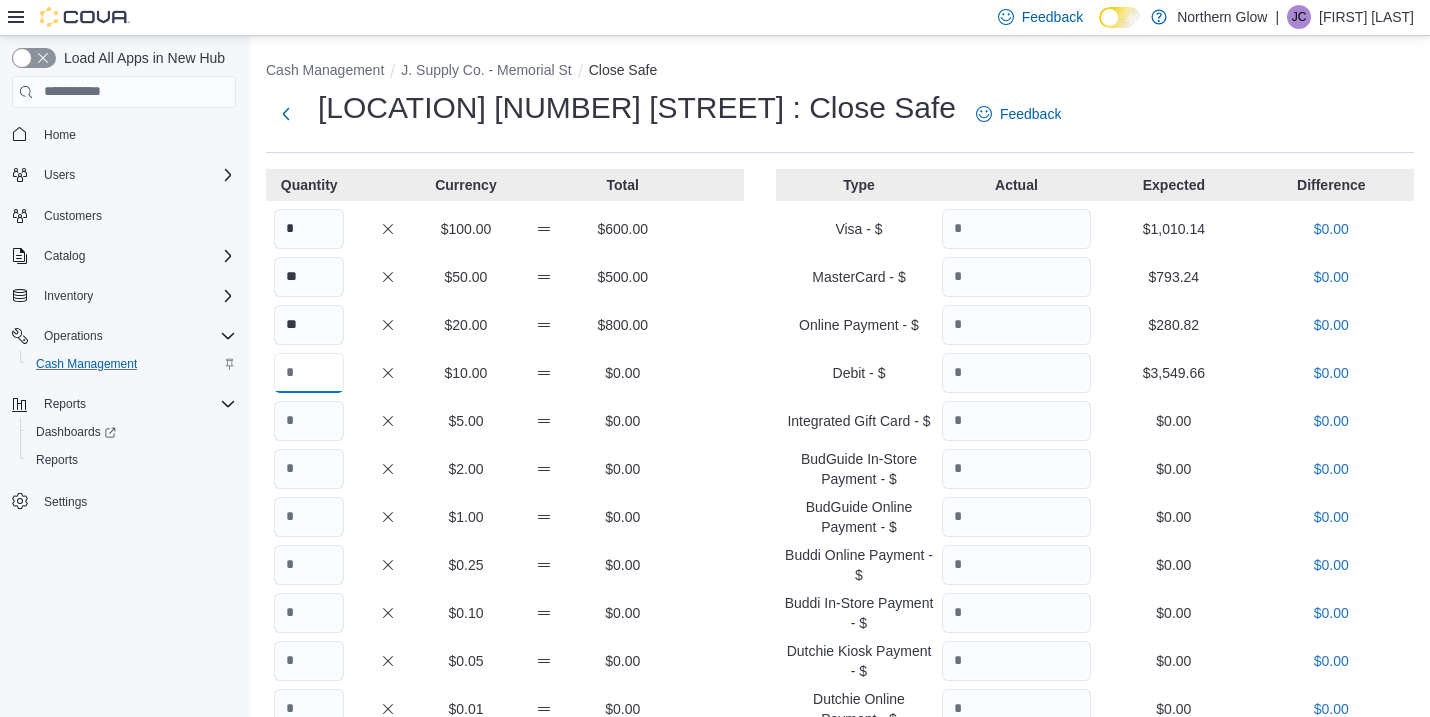 click at bounding box center [309, 373] 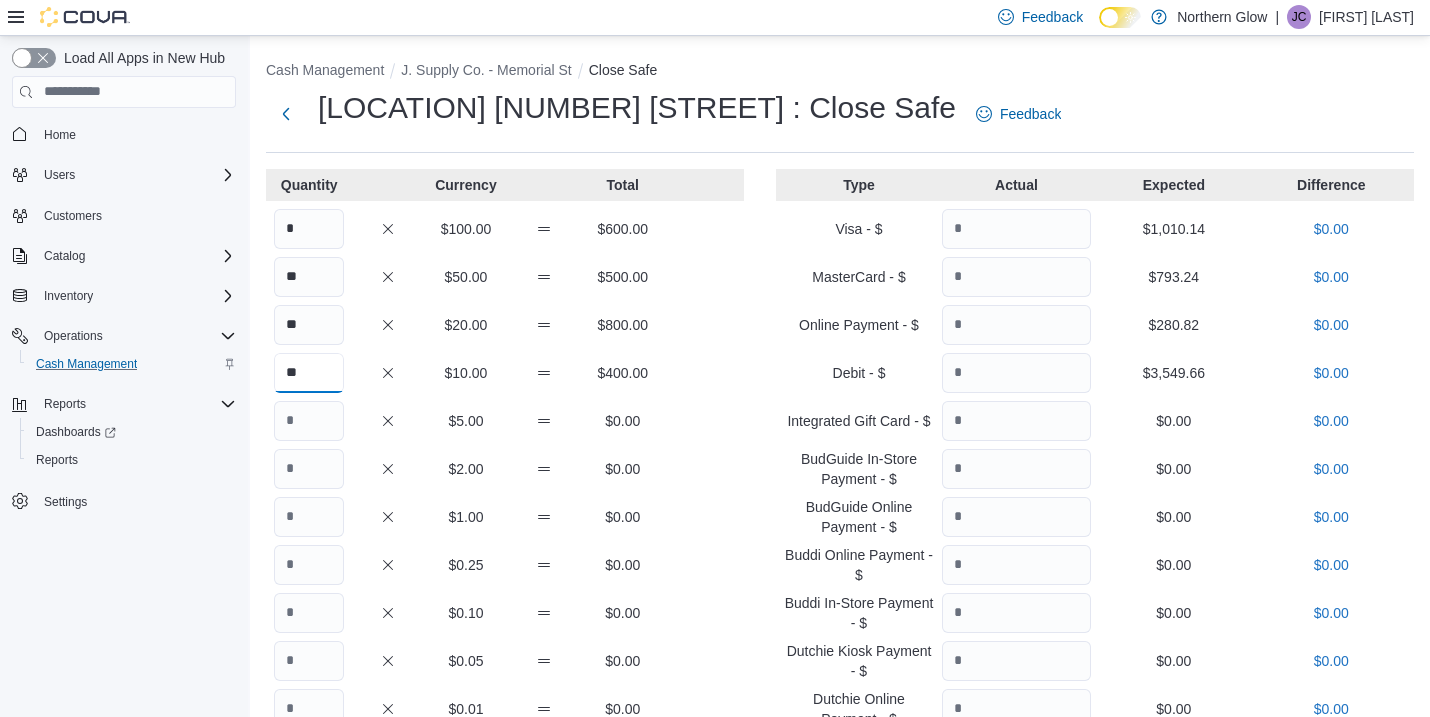 type on "**" 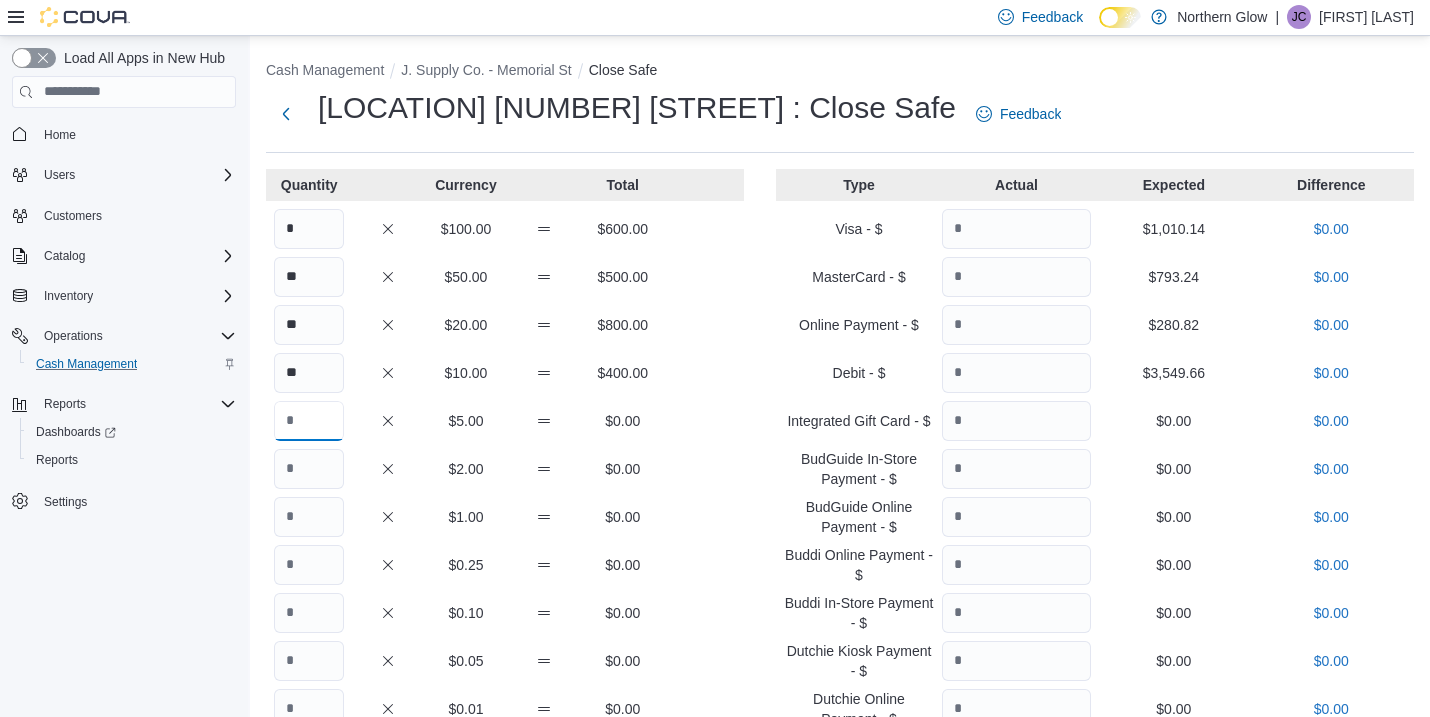 click at bounding box center (309, 421) 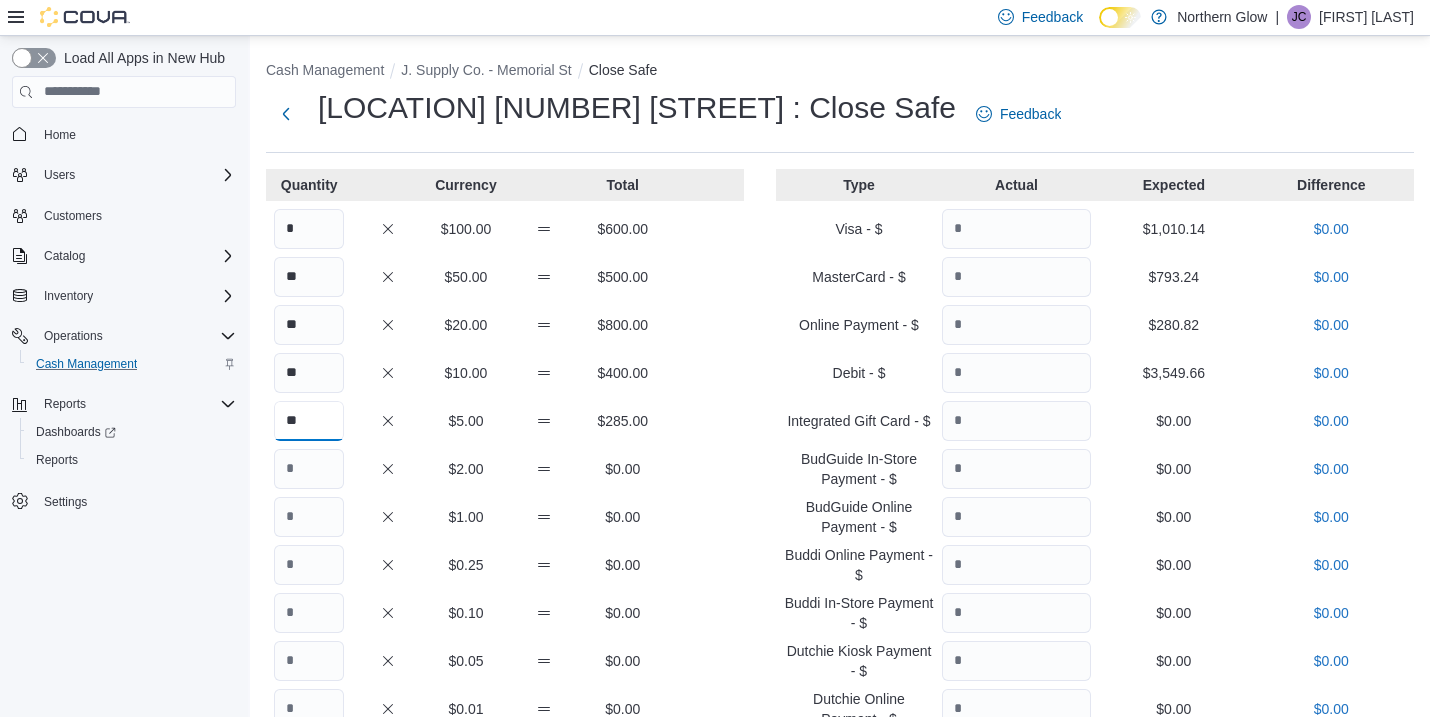 type on "**" 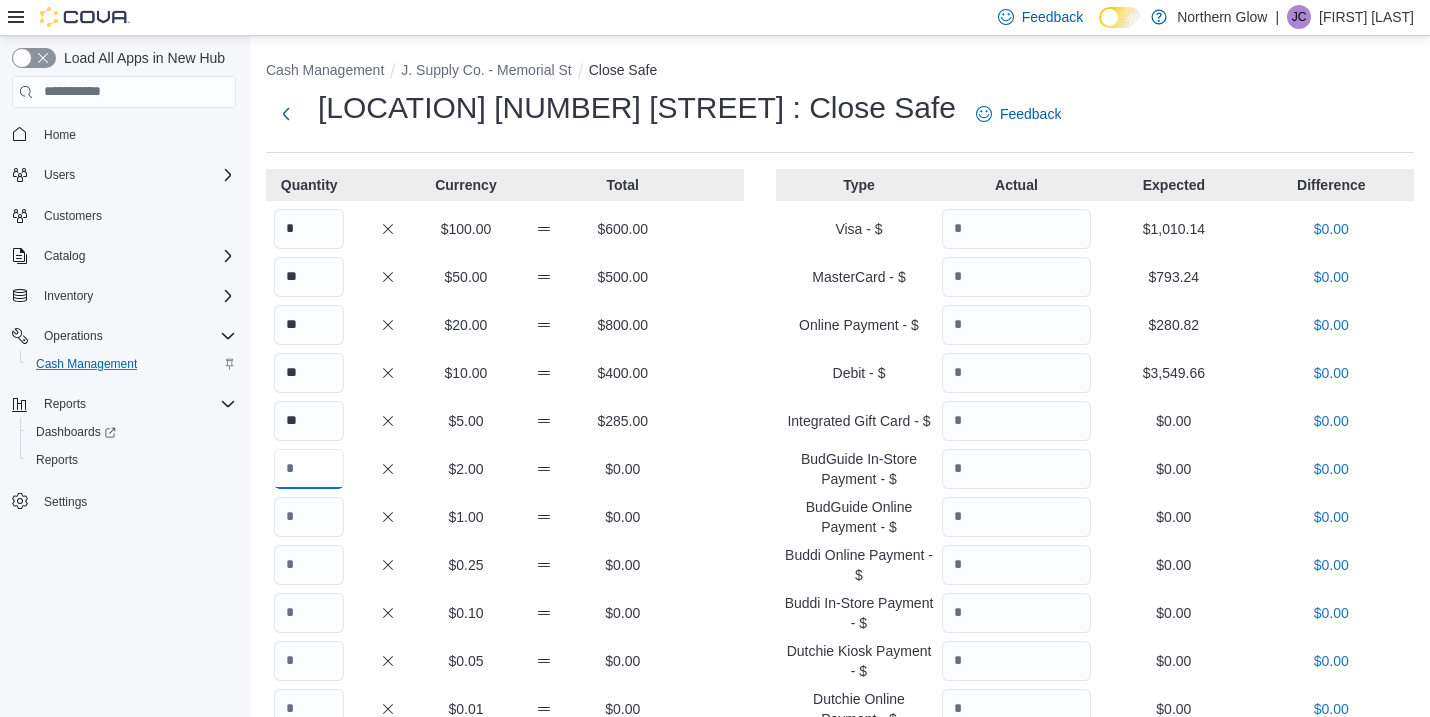 click at bounding box center [309, 469] 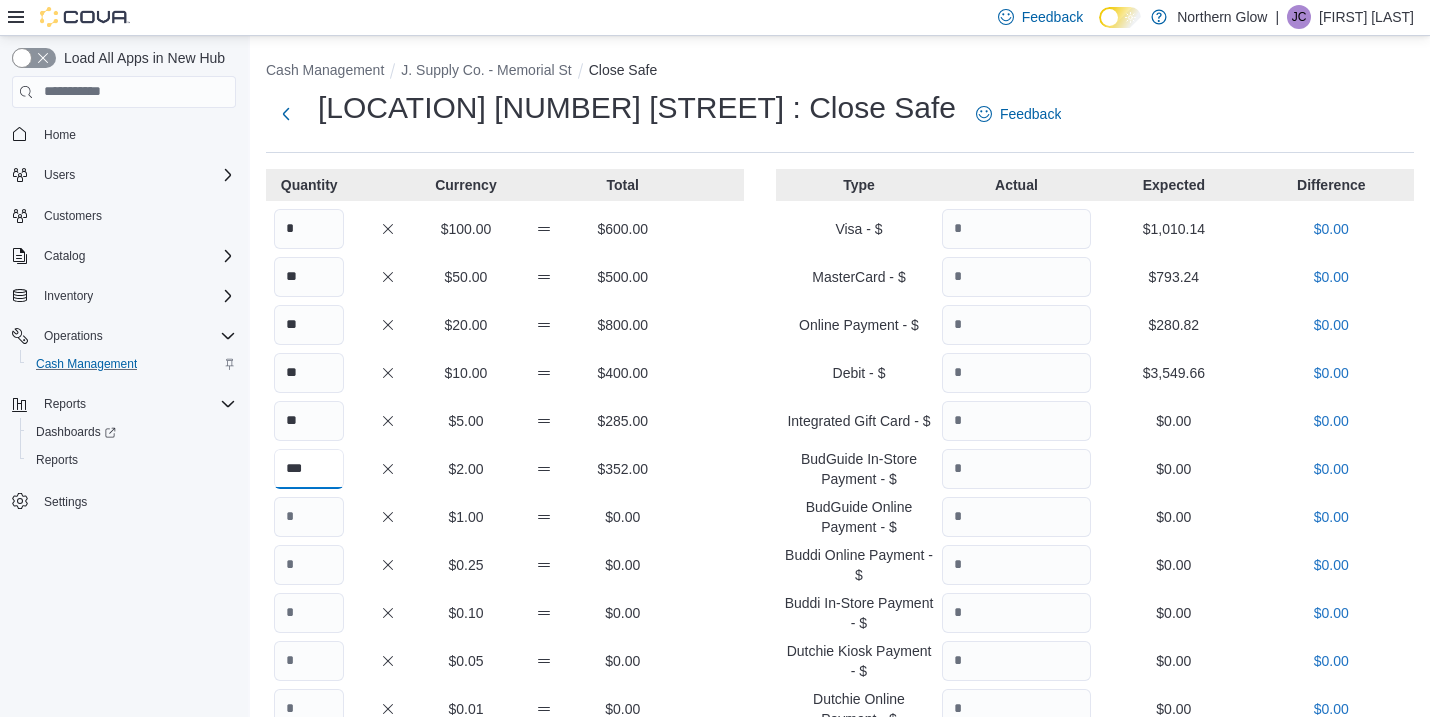 type on "***" 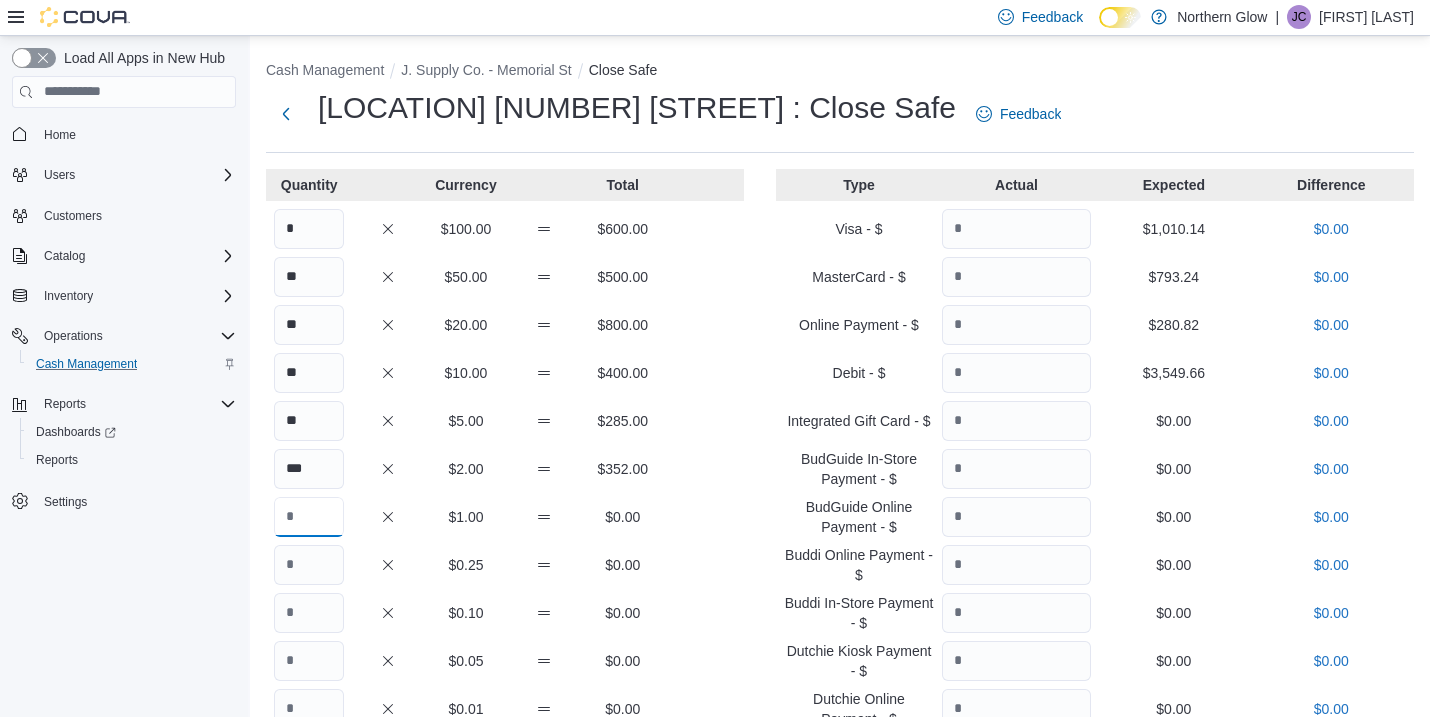 click at bounding box center (309, 517) 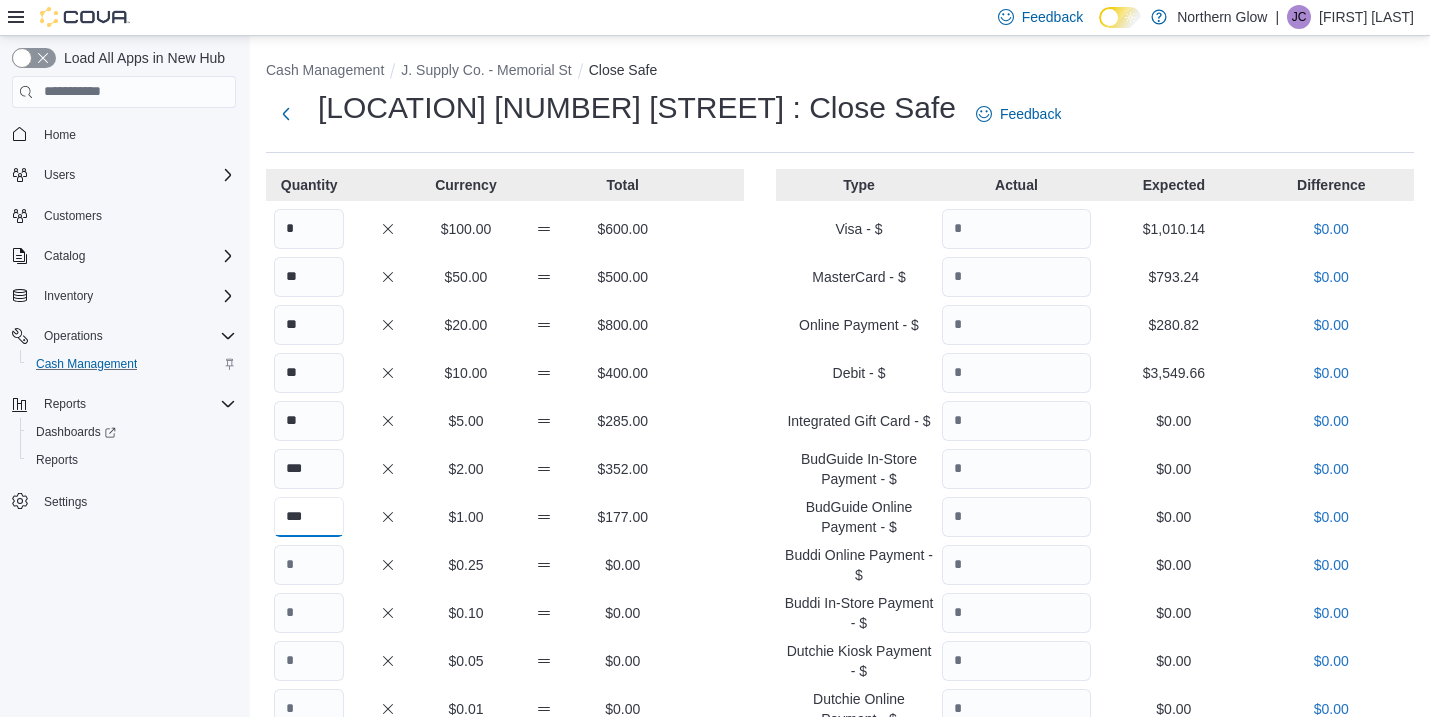 type on "***" 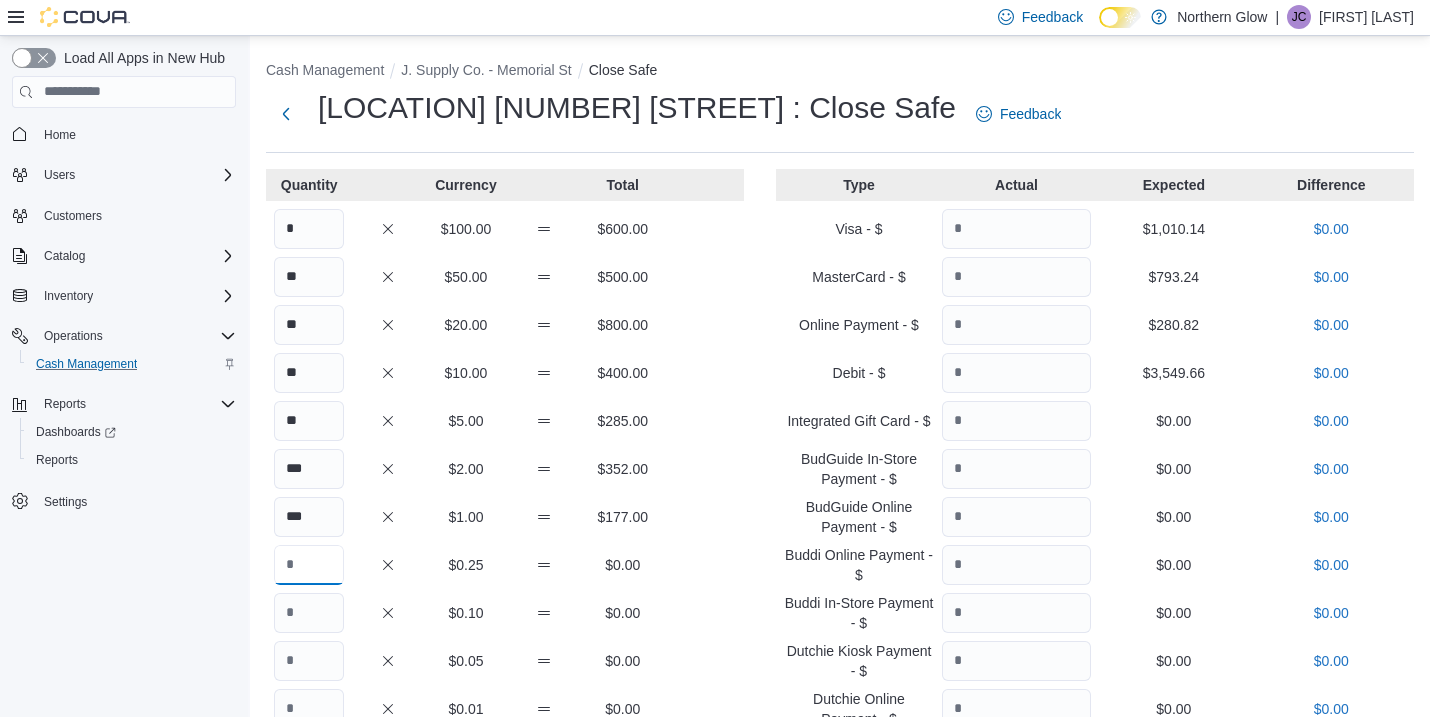 click at bounding box center [309, 565] 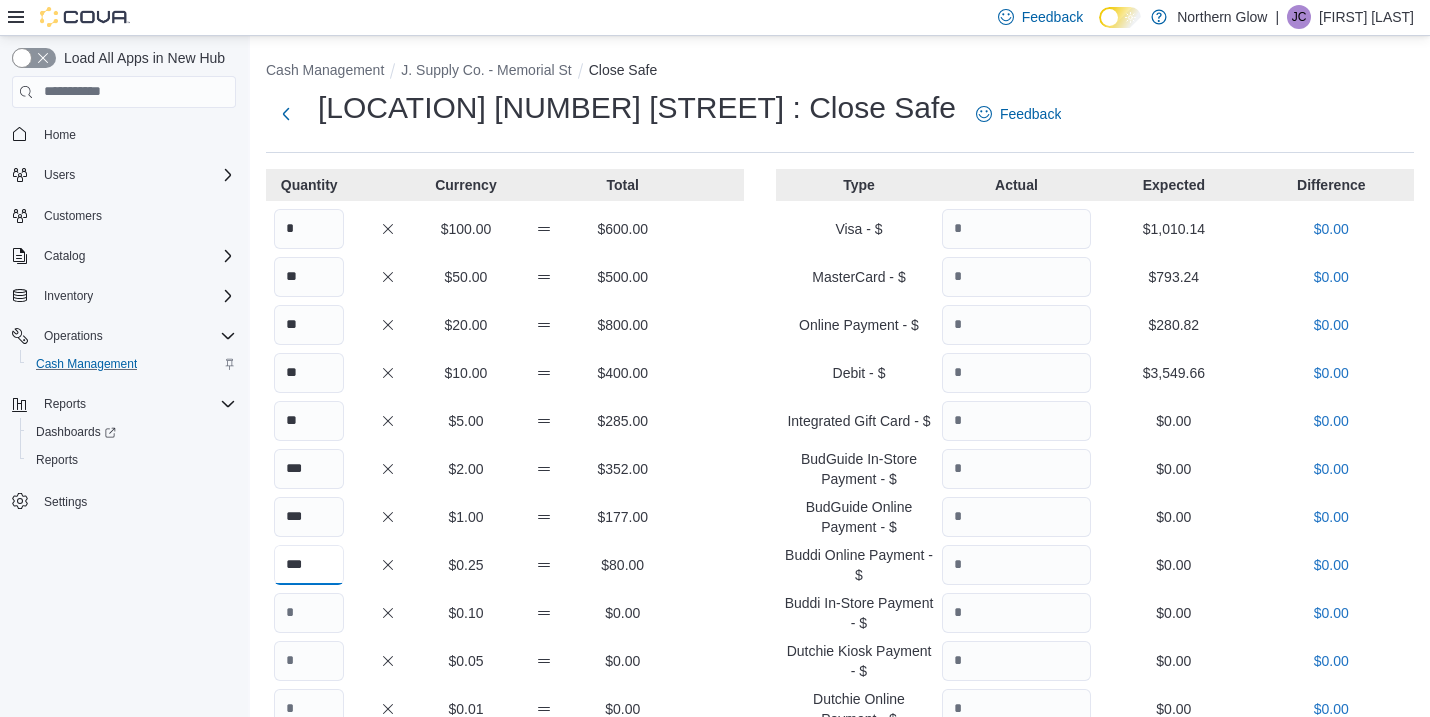 type on "***" 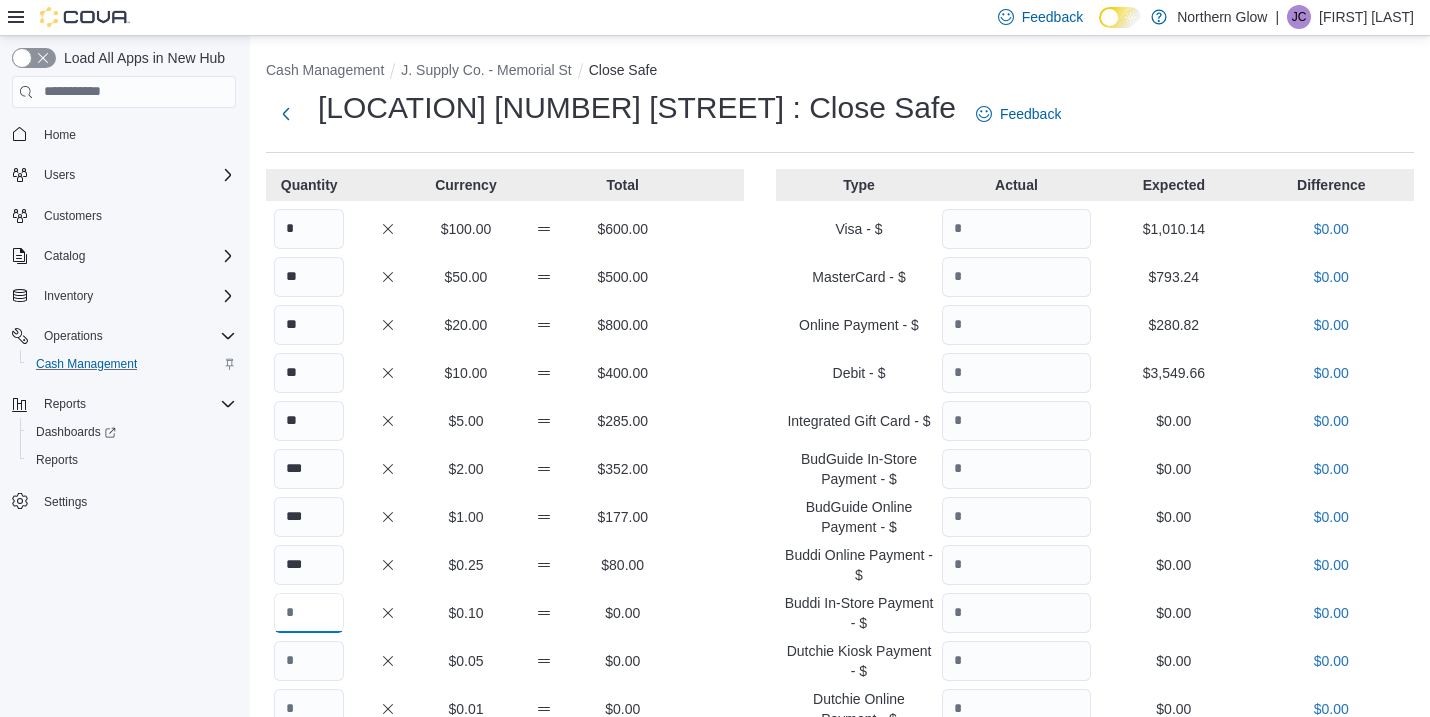 click at bounding box center [309, 613] 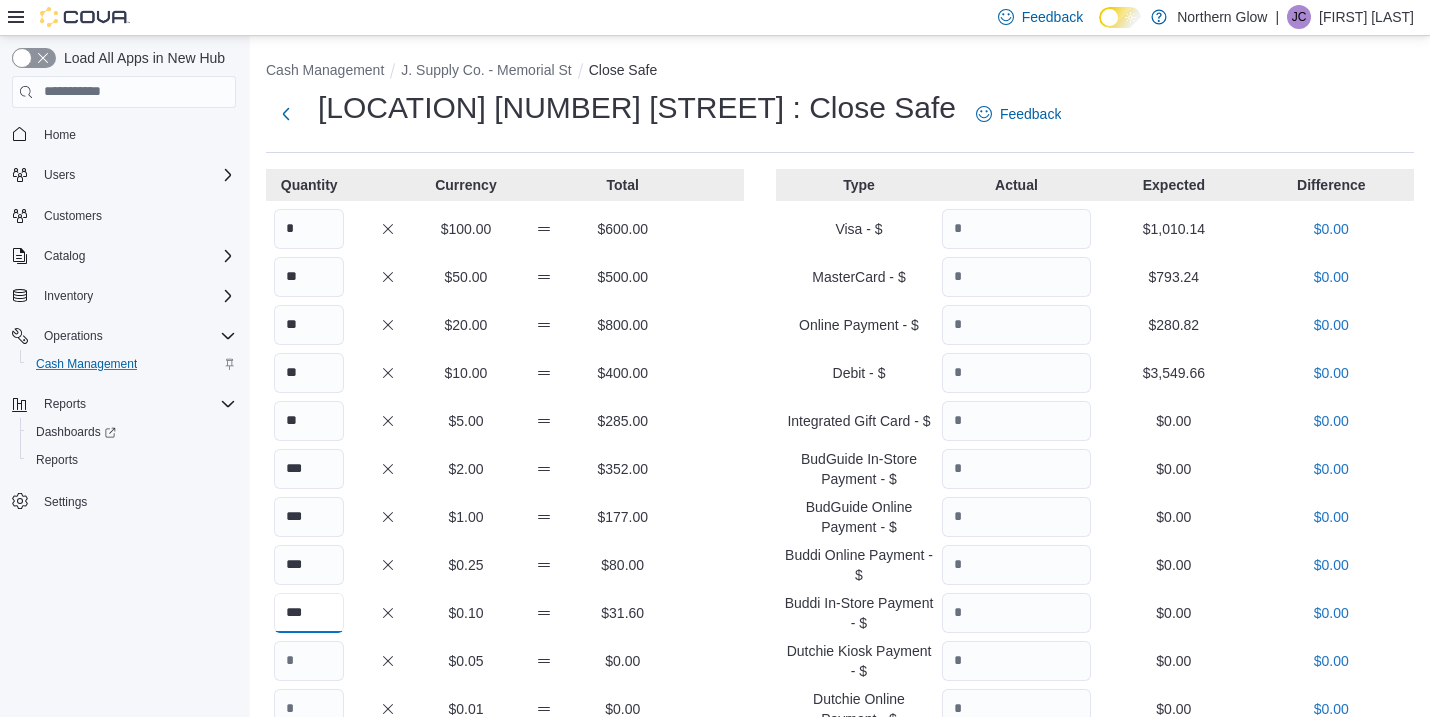 type on "***" 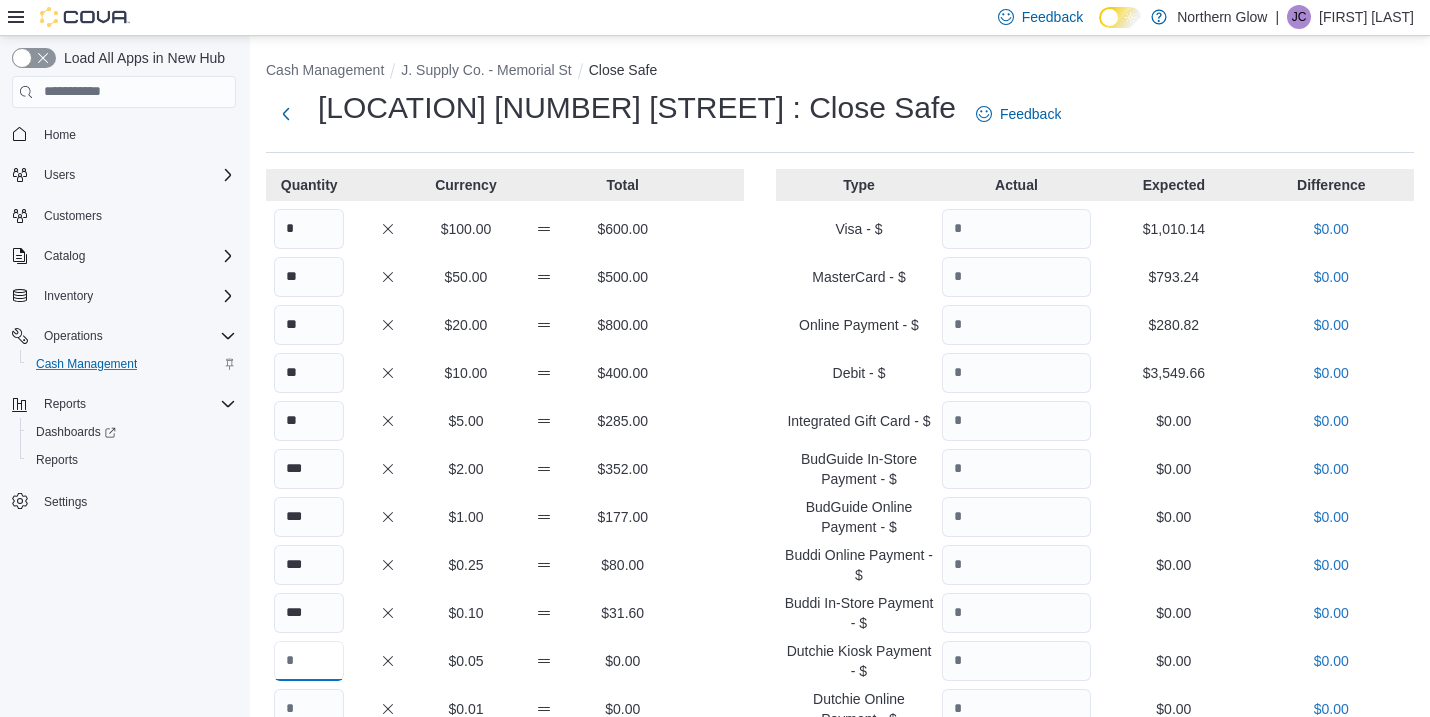 click at bounding box center [309, 661] 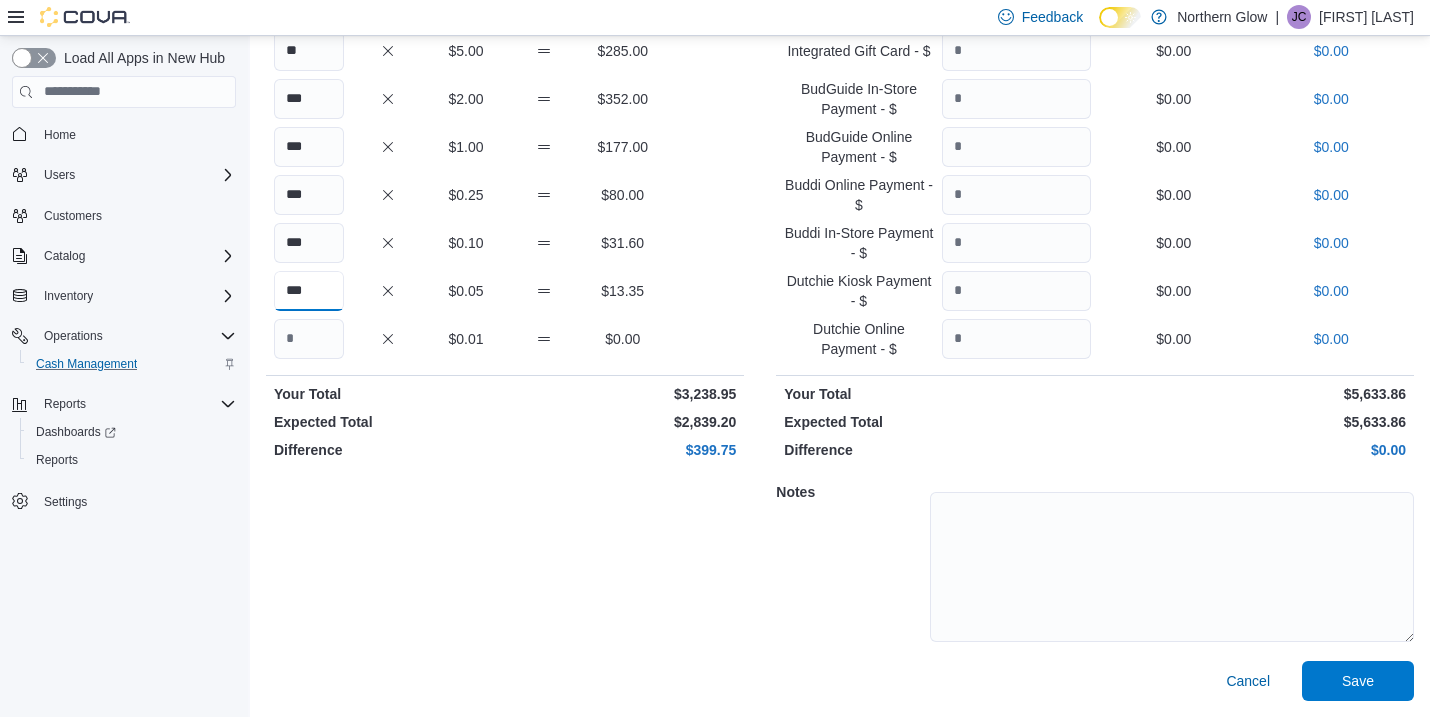 scroll, scrollTop: 369, scrollLeft: 0, axis: vertical 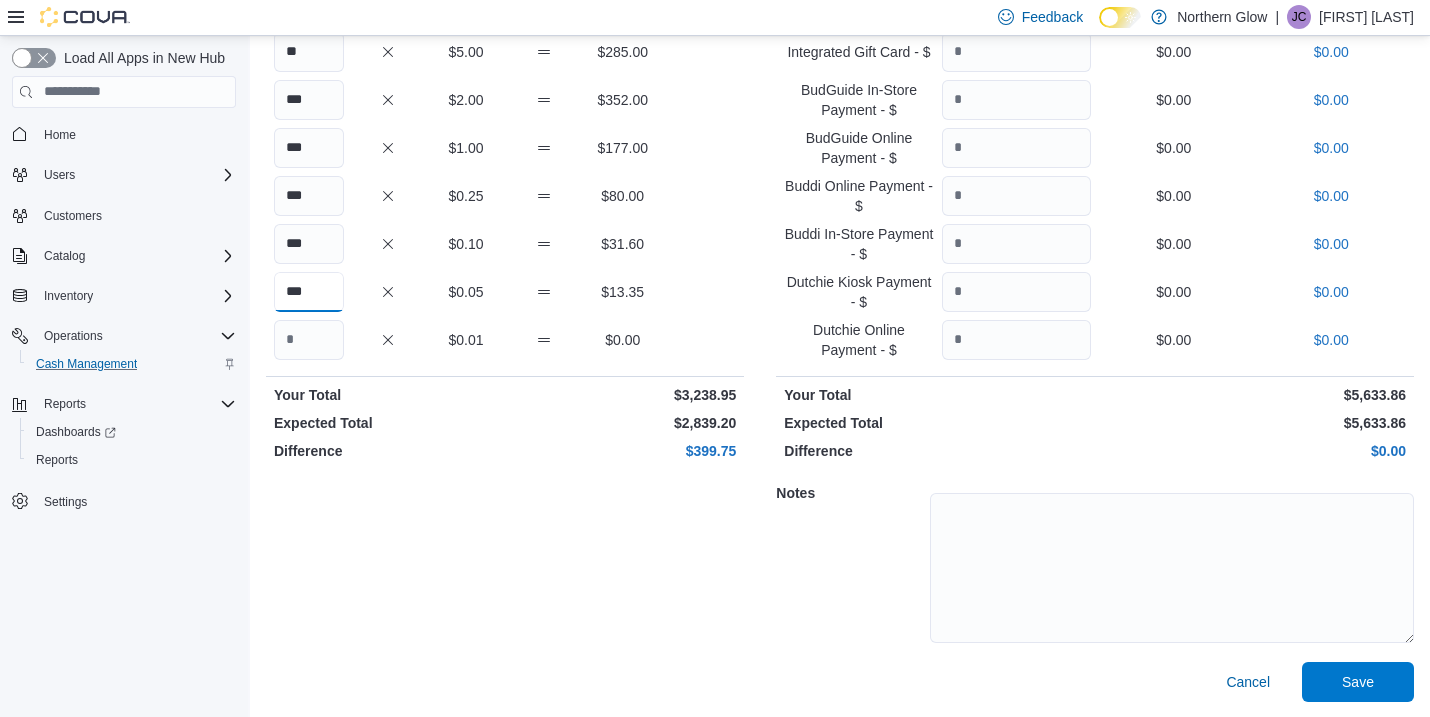type on "***" 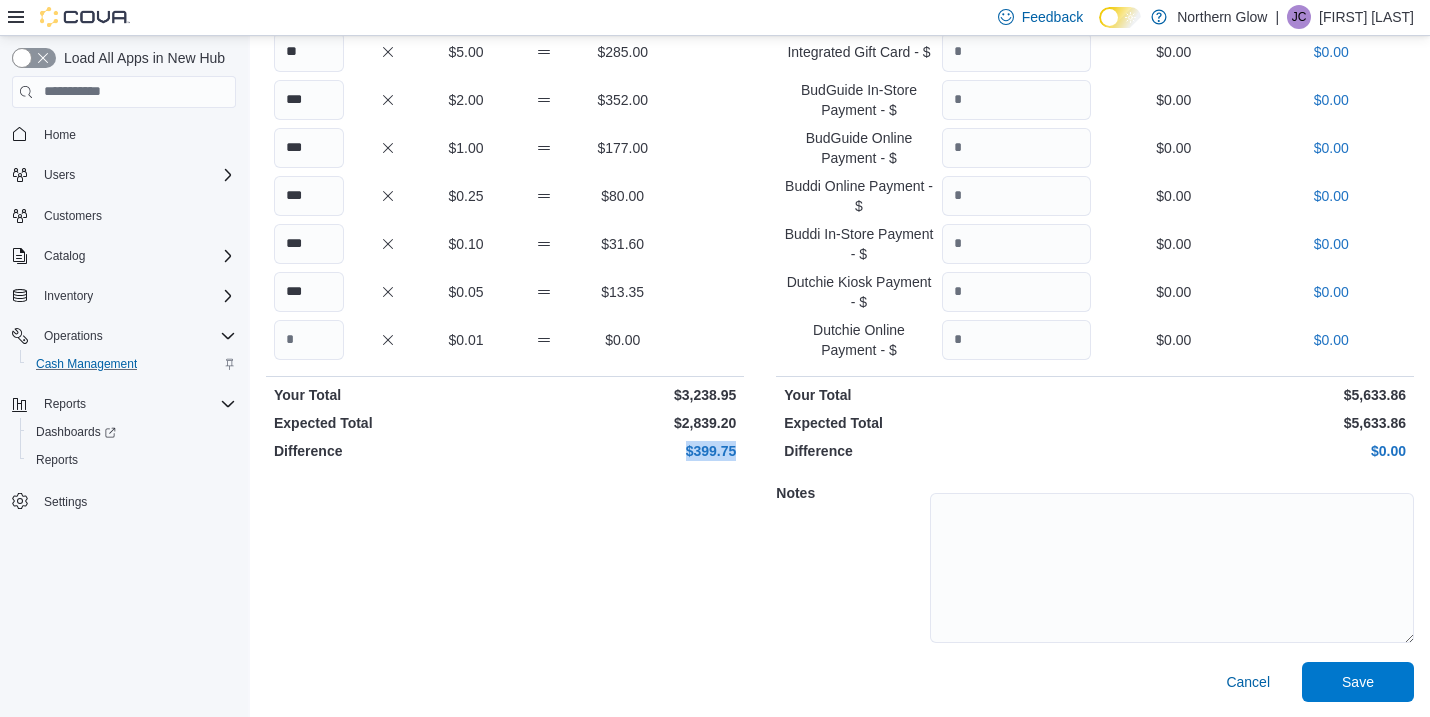 drag, startPoint x: 678, startPoint y: 455, endPoint x: 758, endPoint y: 460, distance: 80.1561 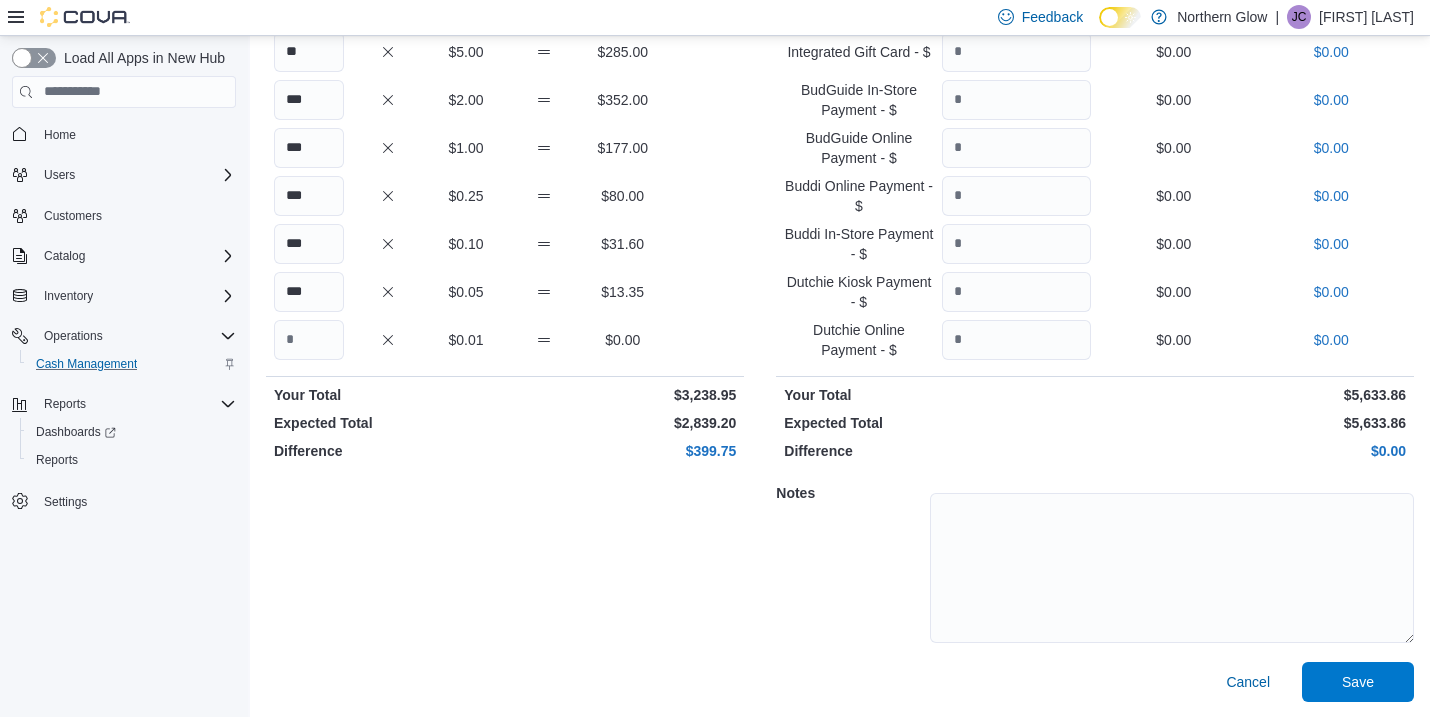 click on "Expected Total" at bounding box center (937, 423) 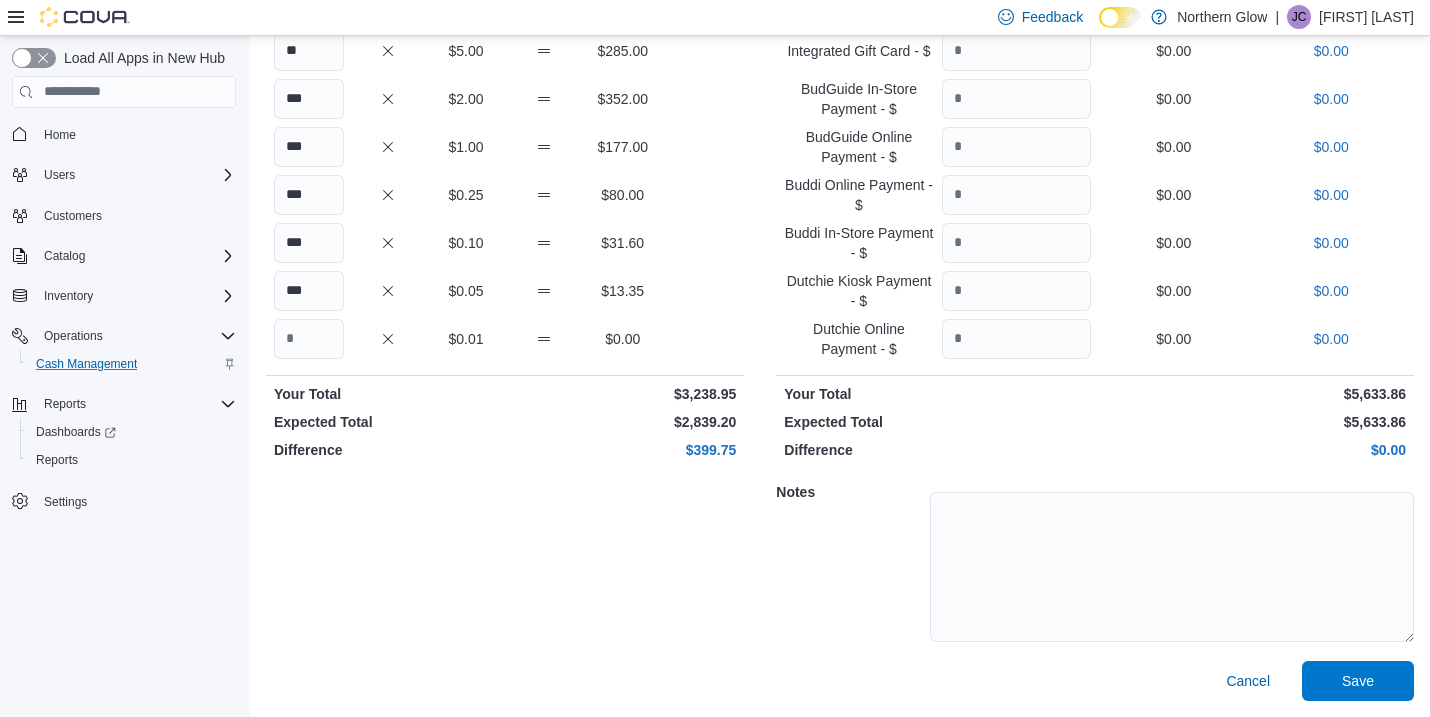 scroll, scrollTop: 369, scrollLeft: 0, axis: vertical 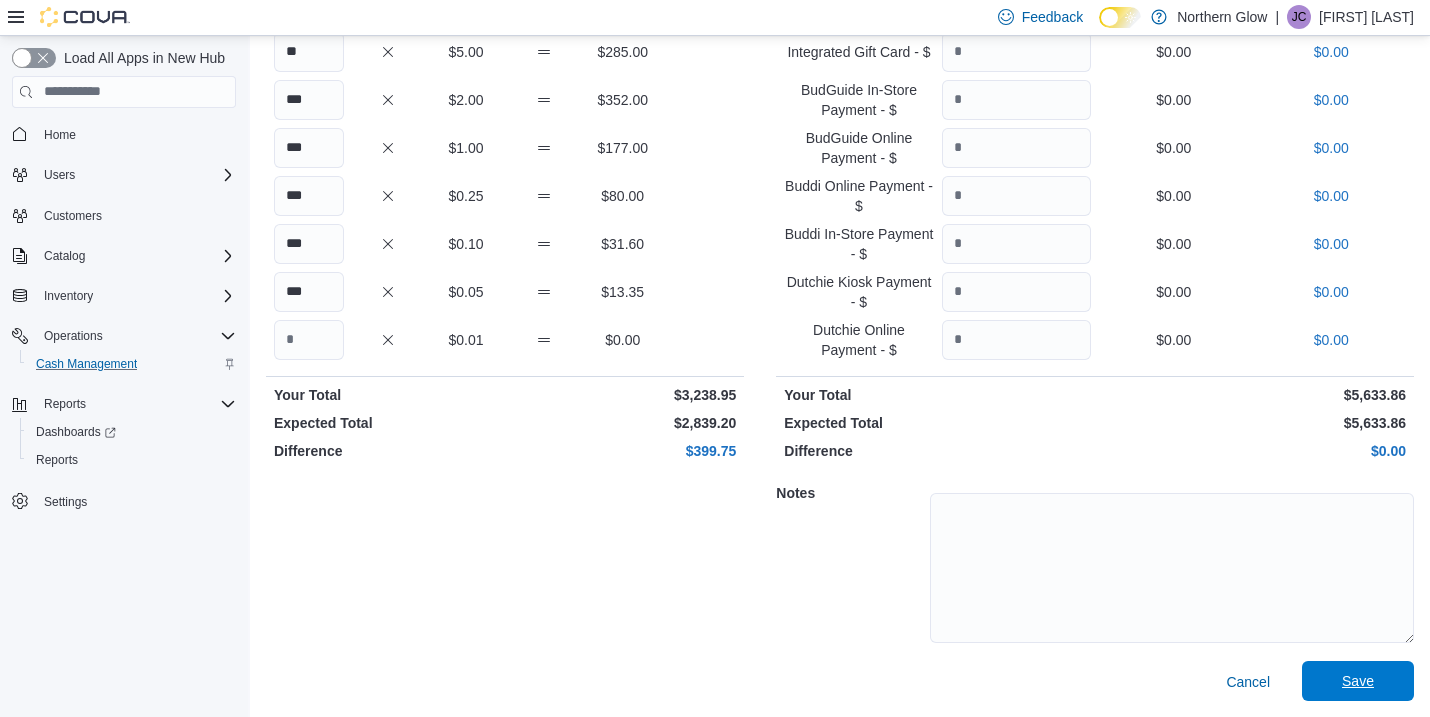 click on "Save" at bounding box center [1358, 681] 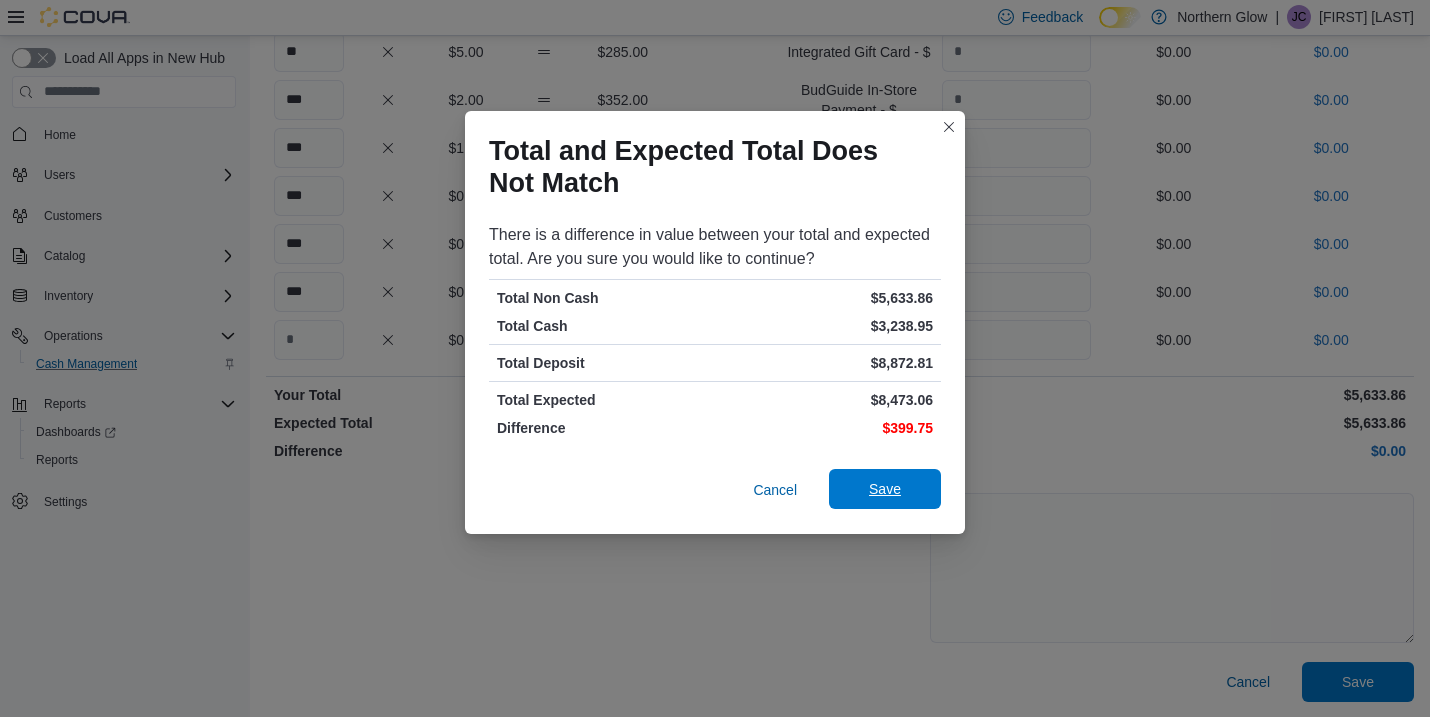 click on "Save" at bounding box center (885, 489) 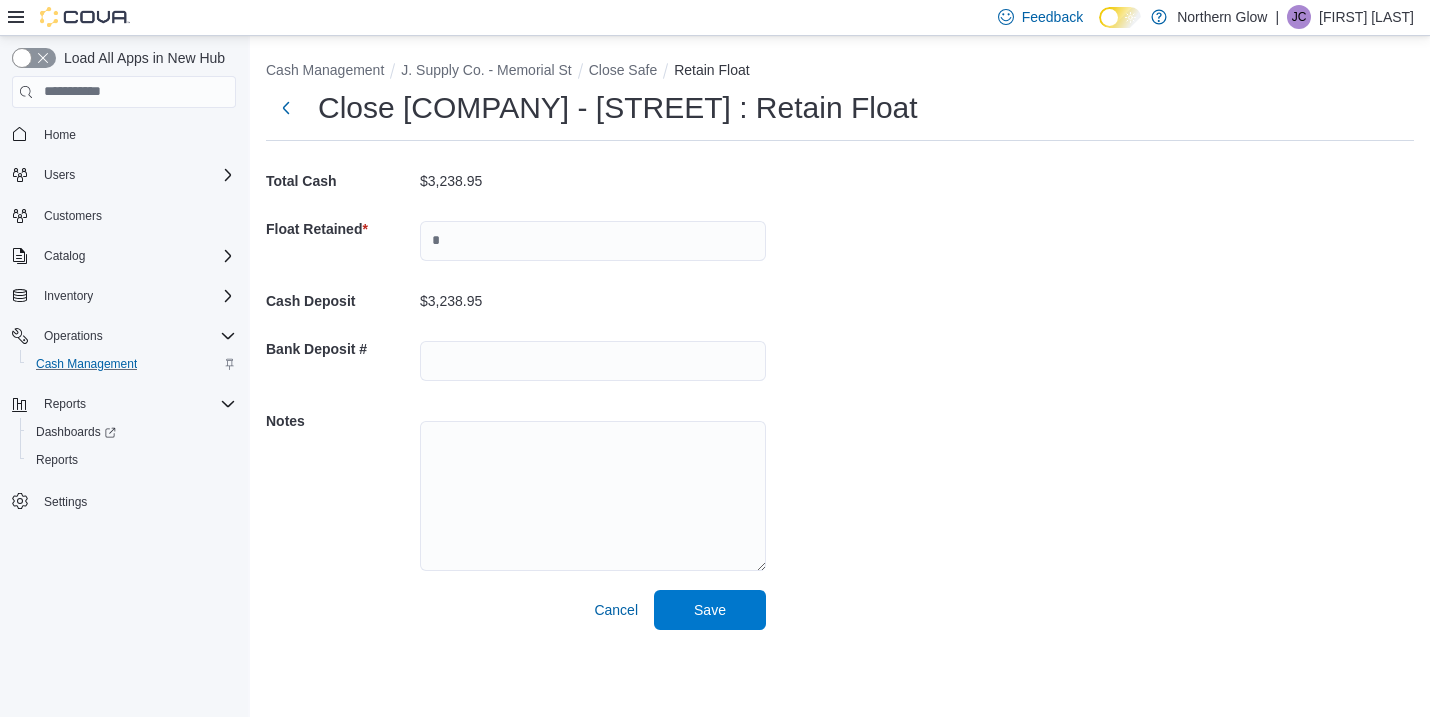 scroll, scrollTop: 0, scrollLeft: 0, axis: both 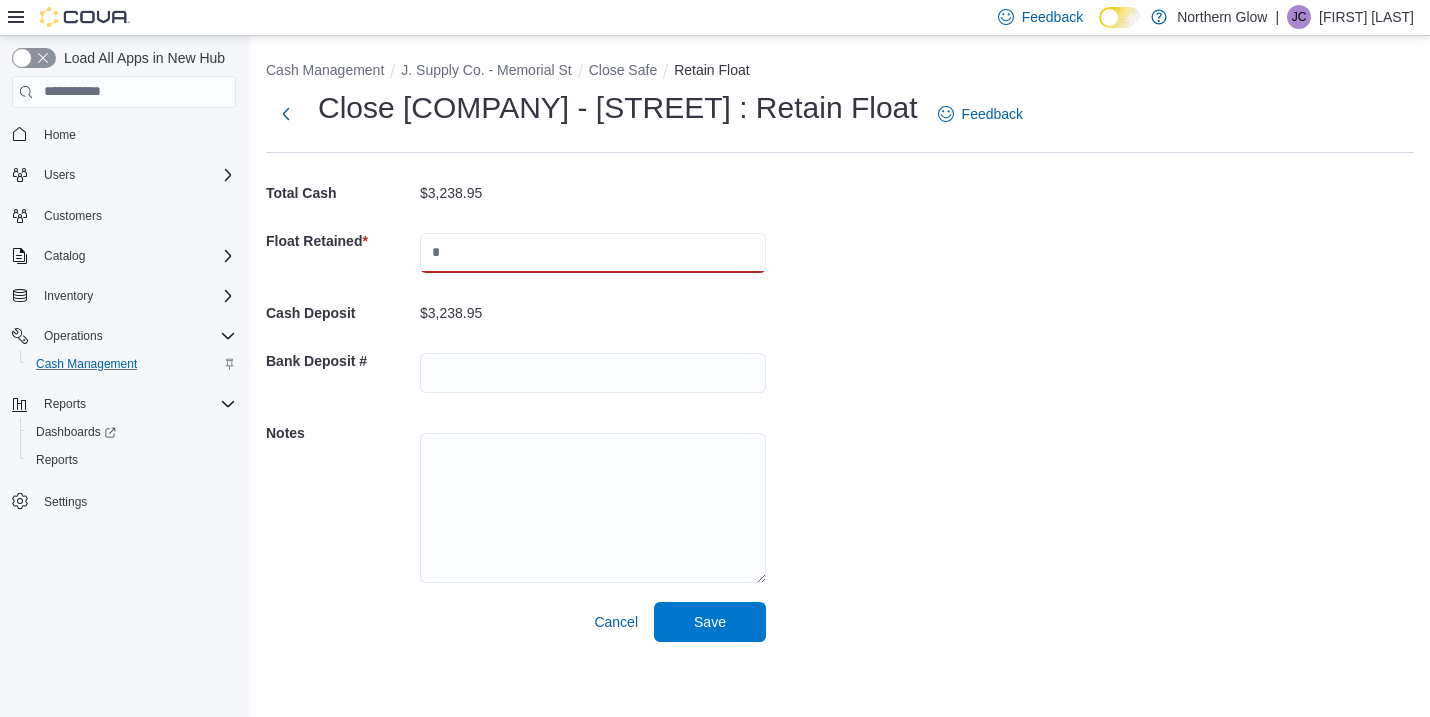 click at bounding box center (593, 253) 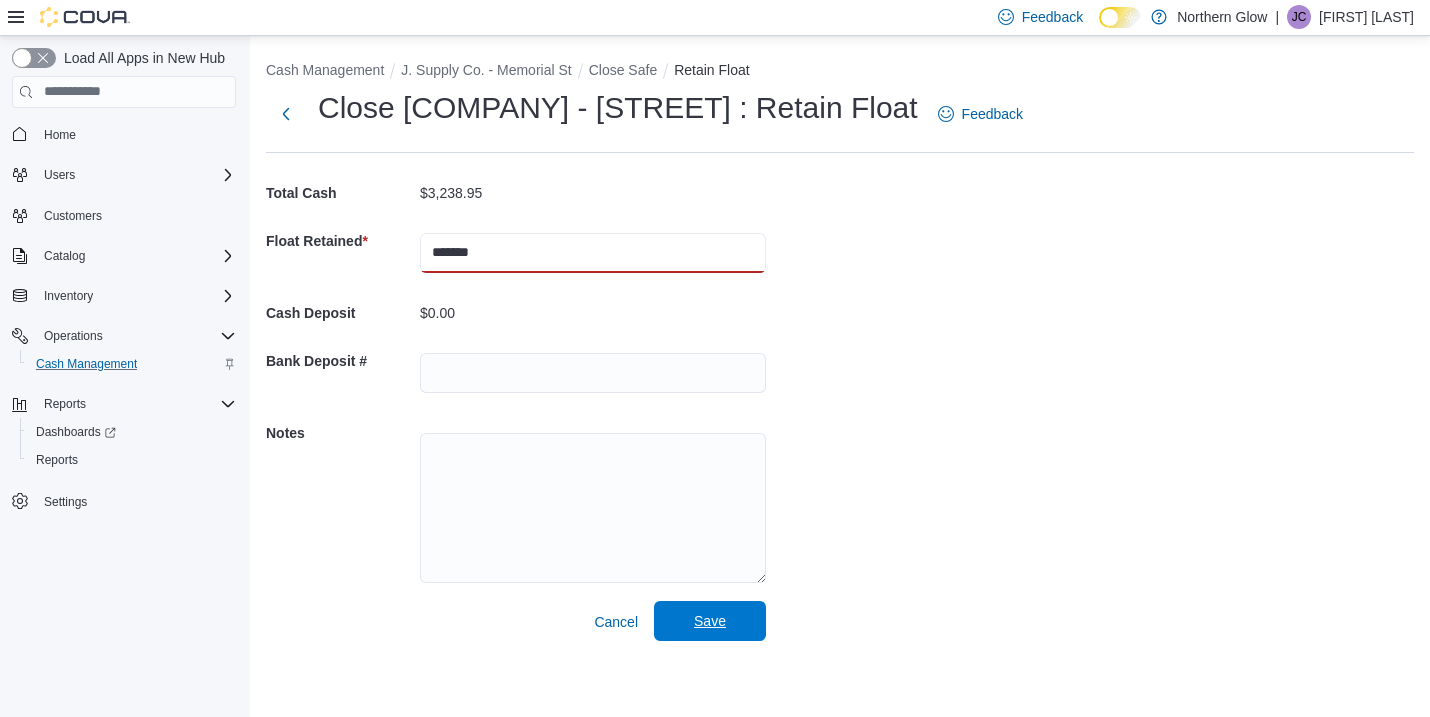 type on "*******" 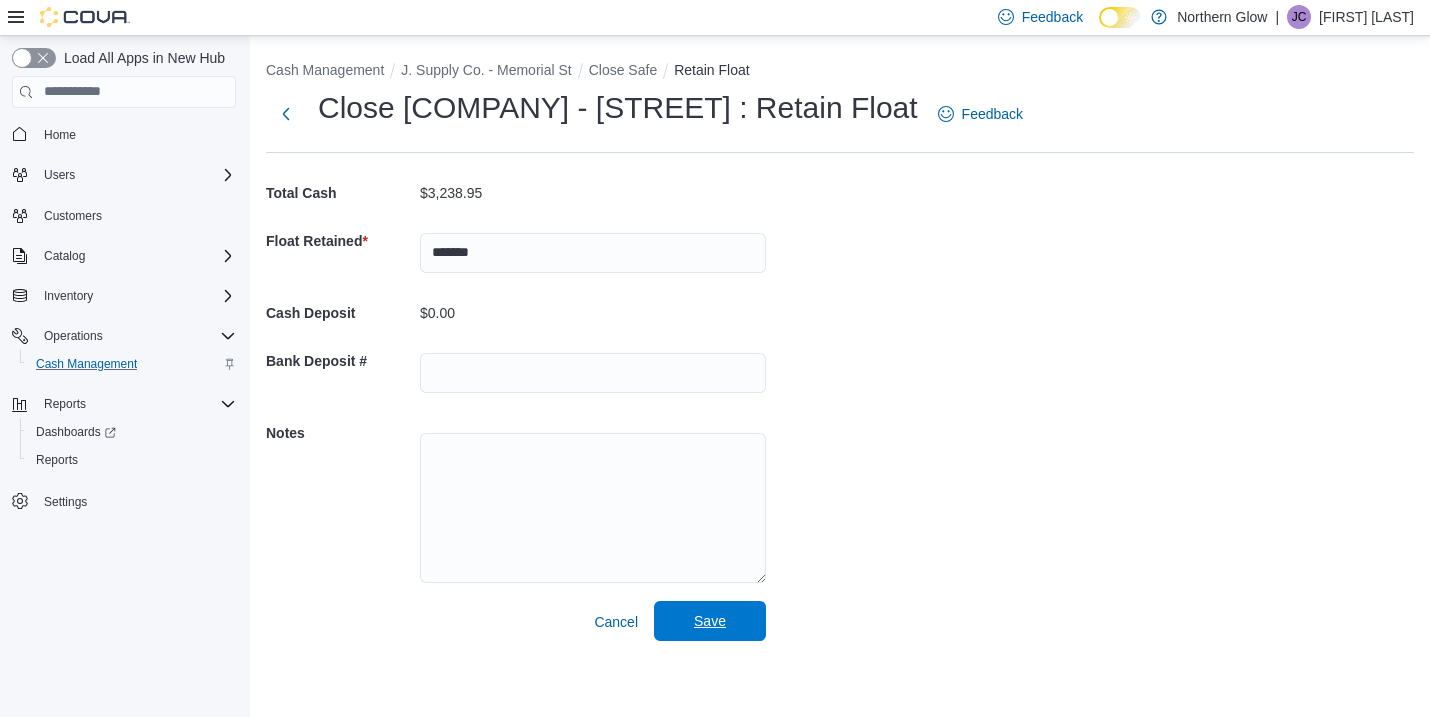 click on "Save" at bounding box center (710, 621) 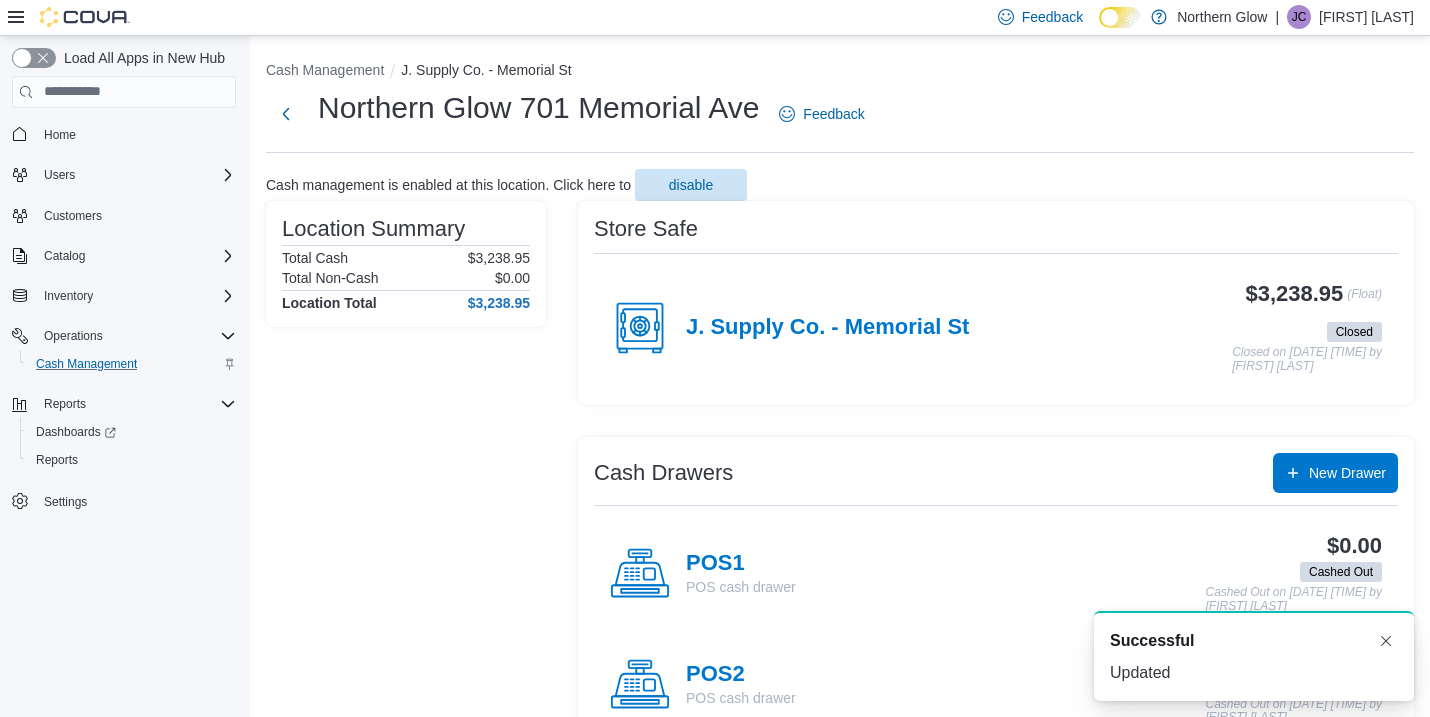 scroll, scrollTop: 0, scrollLeft: 0, axis: both 